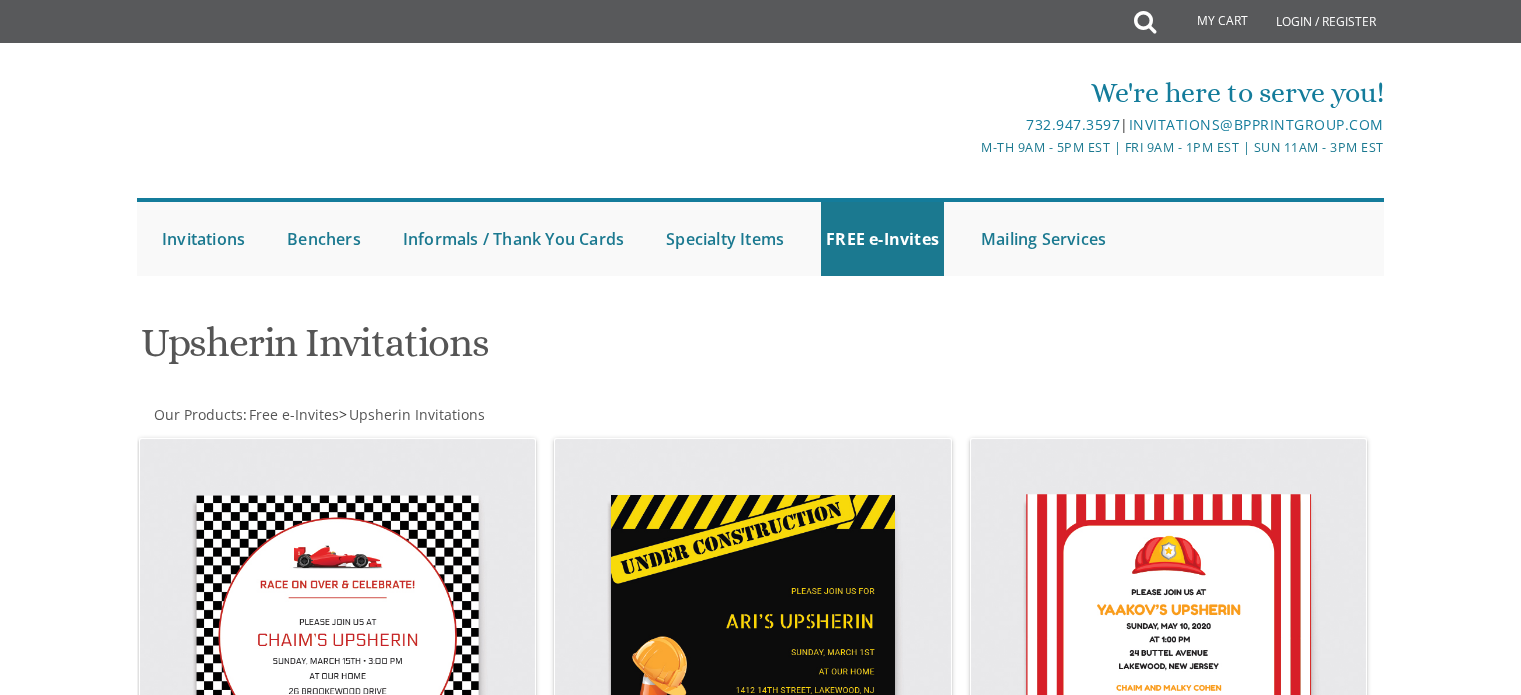 scroll, scrollTop: 0, scrollLeft: 0, axis: both 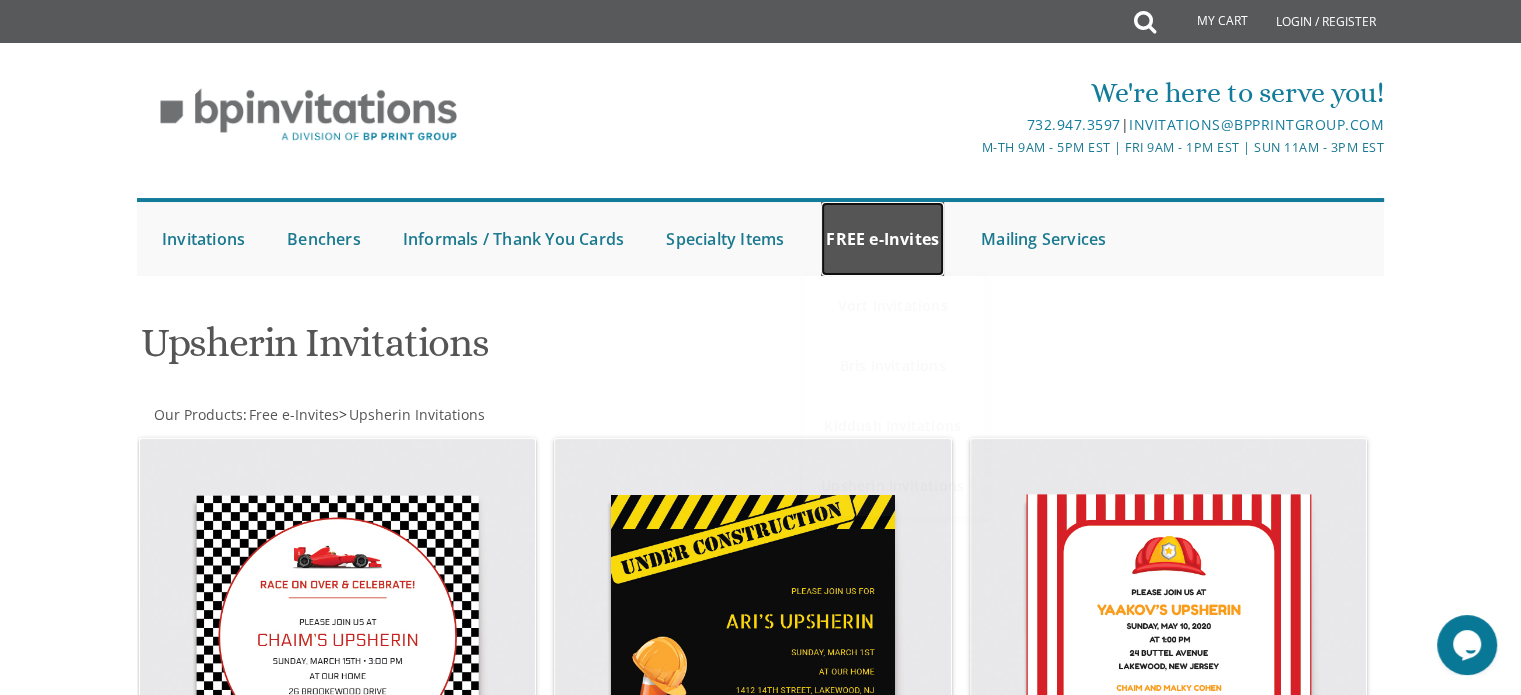 click on "FREE e-Invites" at bounding box center (882, 239) 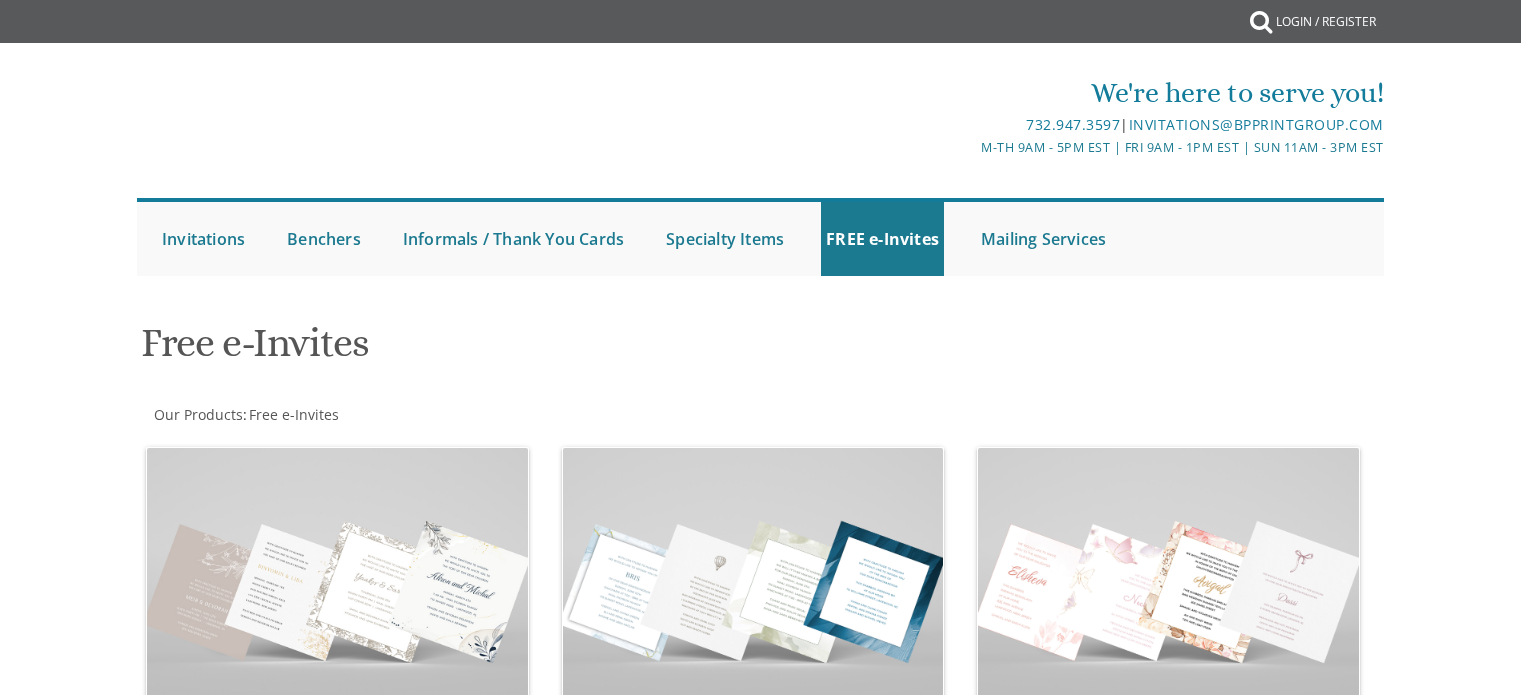 scroll, scrollTop: 0, scrollLeft: 0, axis: both 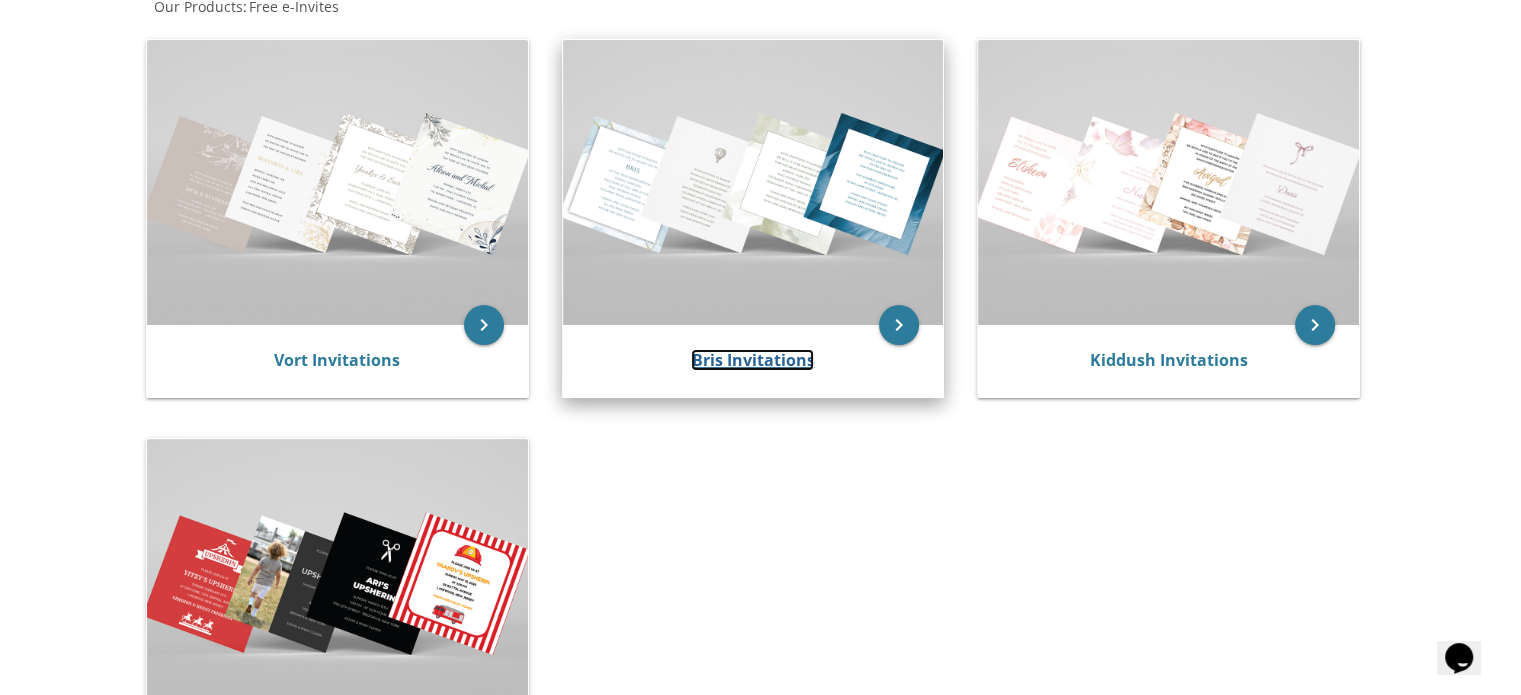 click on "Bris Invitations" at bounding box center (752, 360) 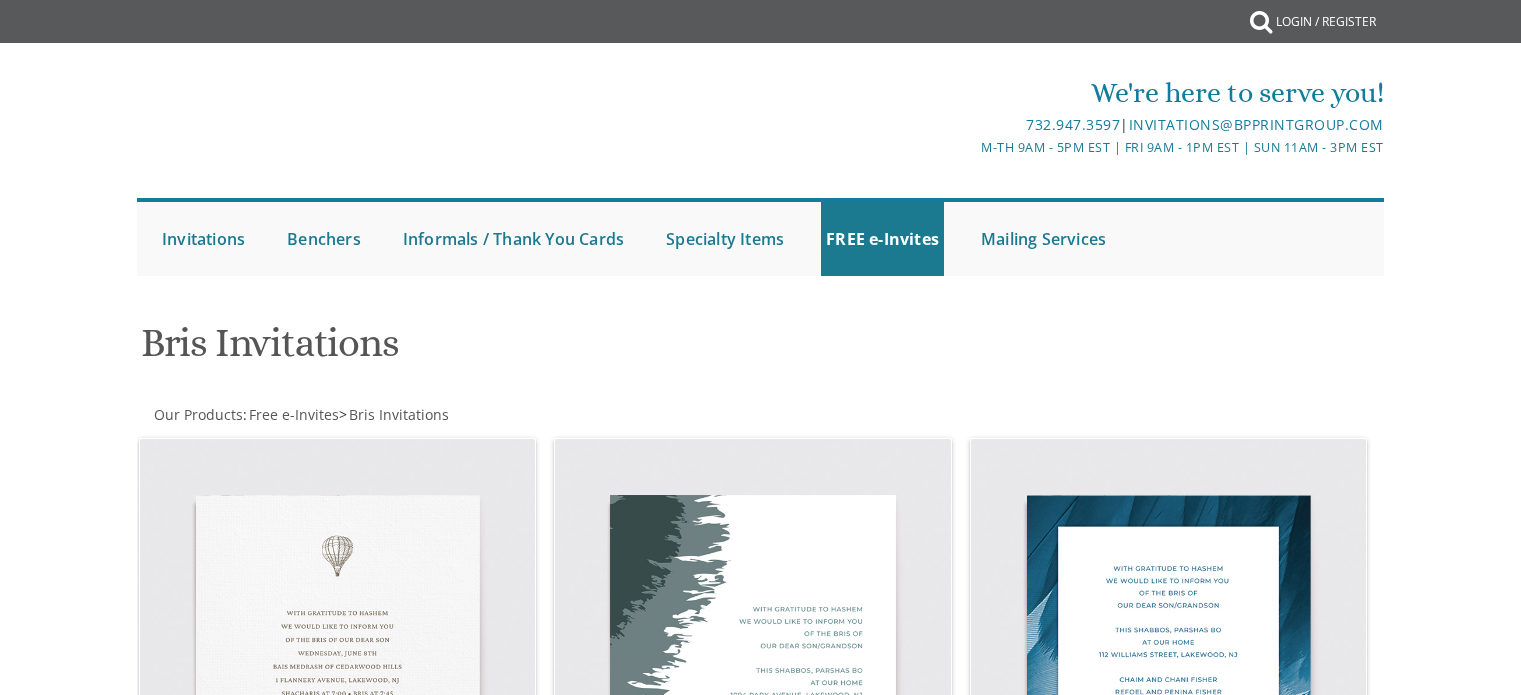 scroll, scrollTop: 0, scrollLeft: 0, axis: both 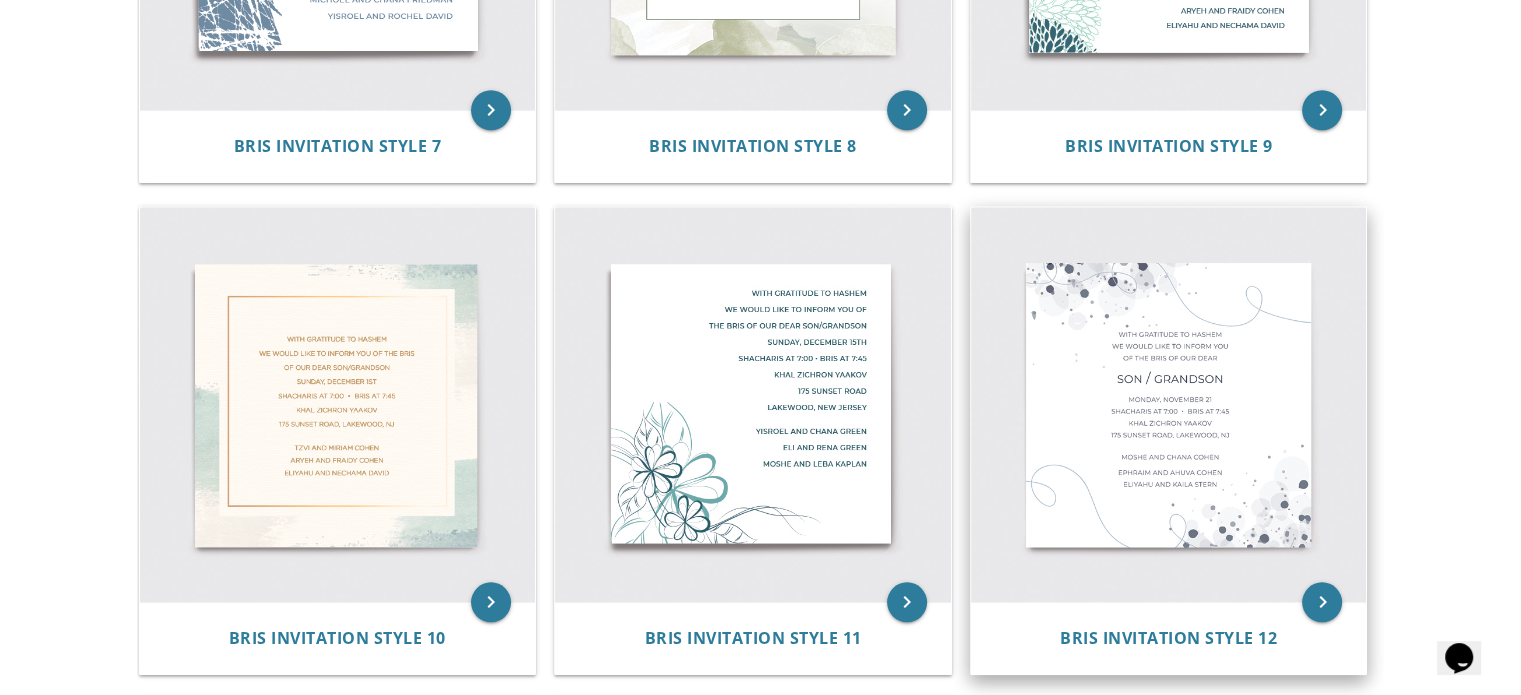 click at bounding box center [1169, 405] 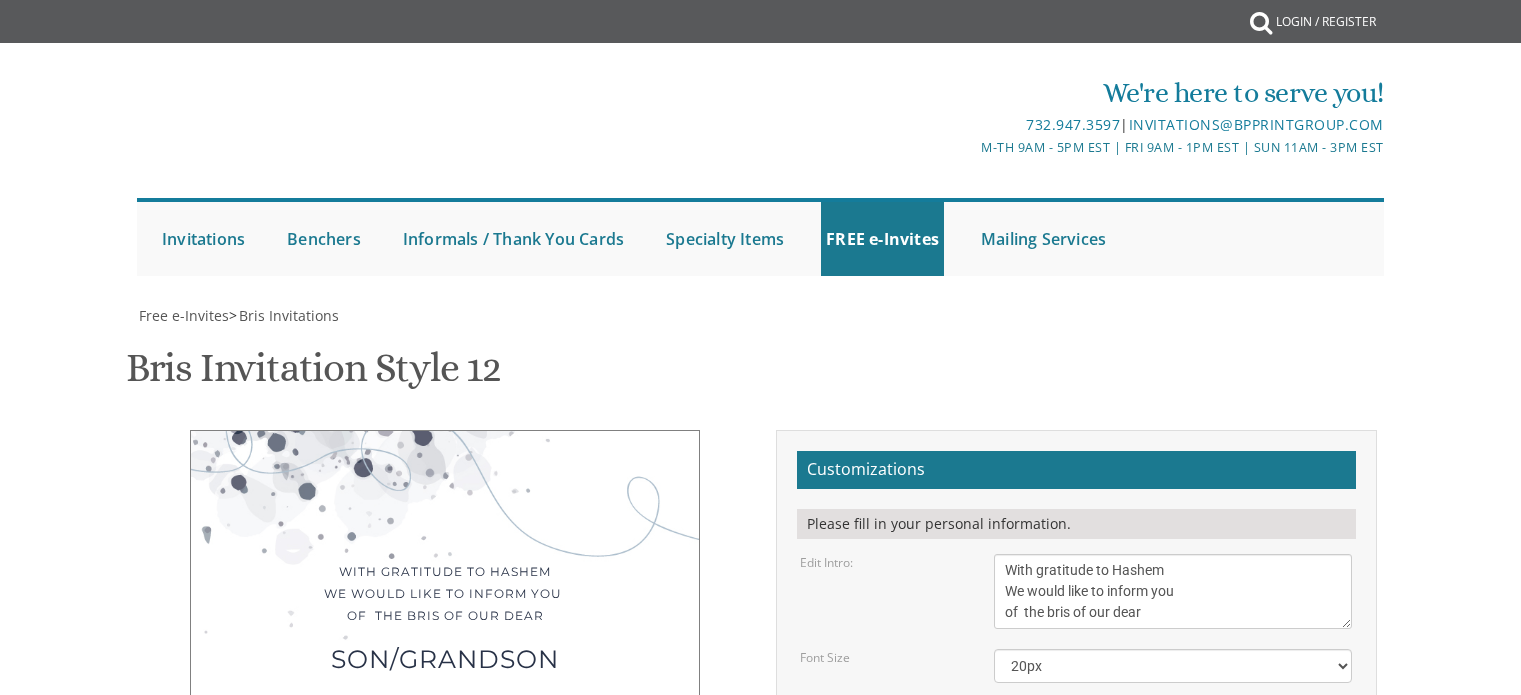 scroll, scrollTop: 0, scrollLeft: 0, axis: both 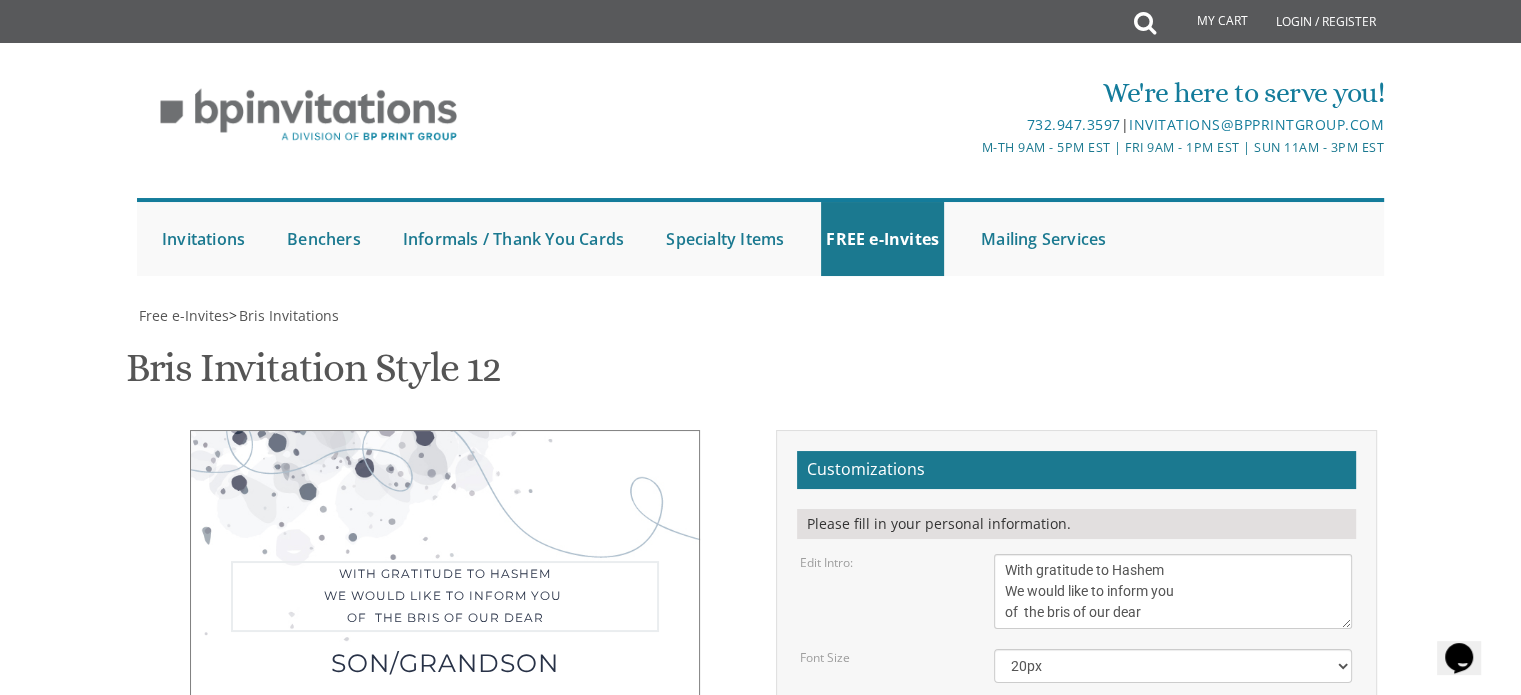 drag, startPoint x: 1167, startPoint y: 296, endPoint x: 943, endPoint y: 215, distance: 238.1953 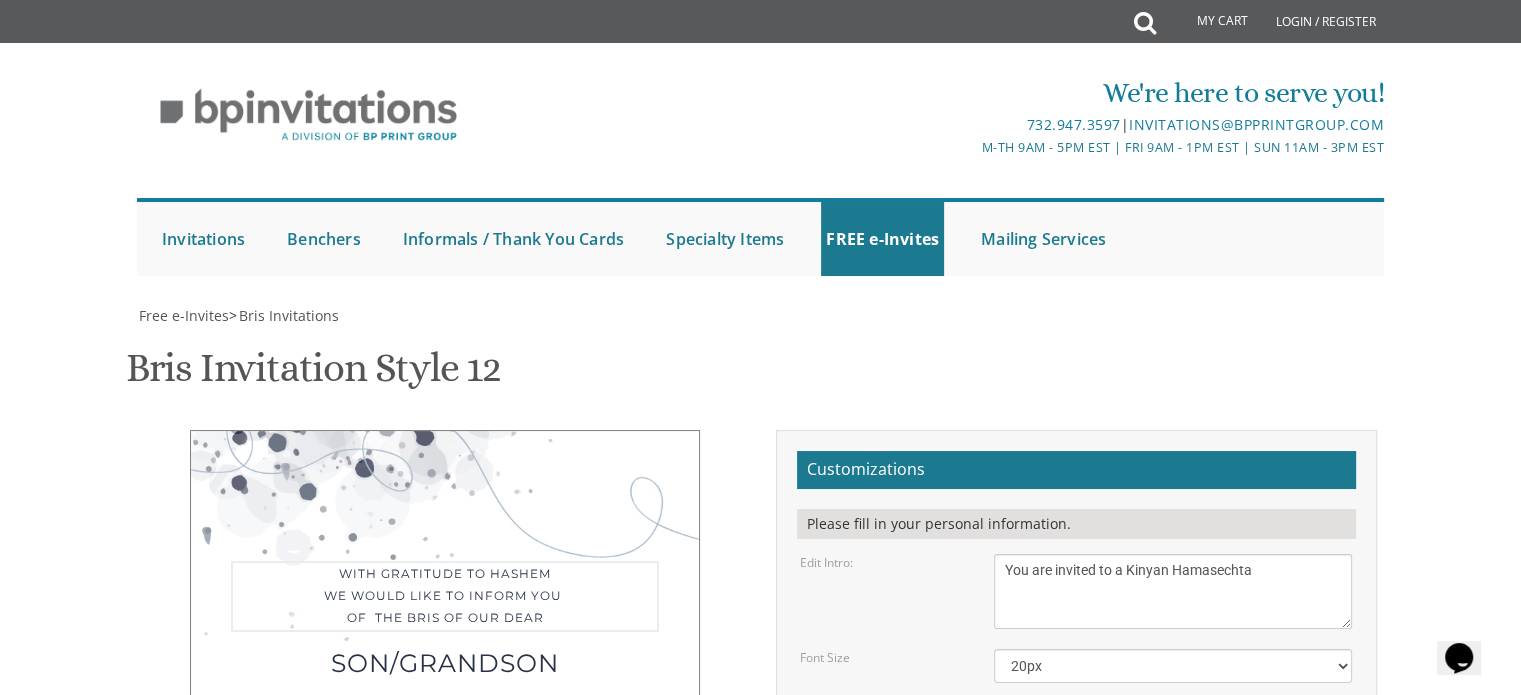 click on "With gratitude to Hashem
We would like to inform you
of  the bris of our dear" at bounding box center (1173, 591) 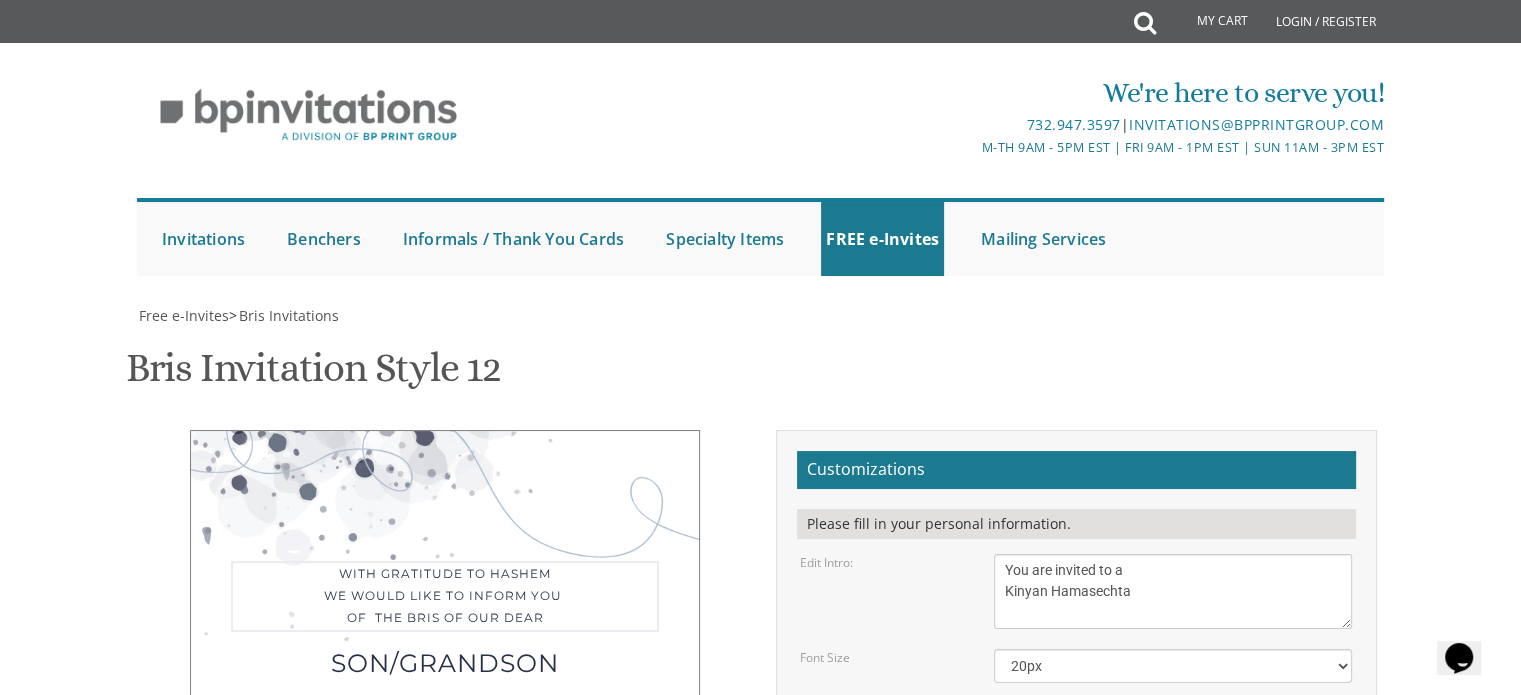 click on "With gratitude to Hashem
We would like to inform you
of  the bris of our dear" at bounding box center (1173, 591) 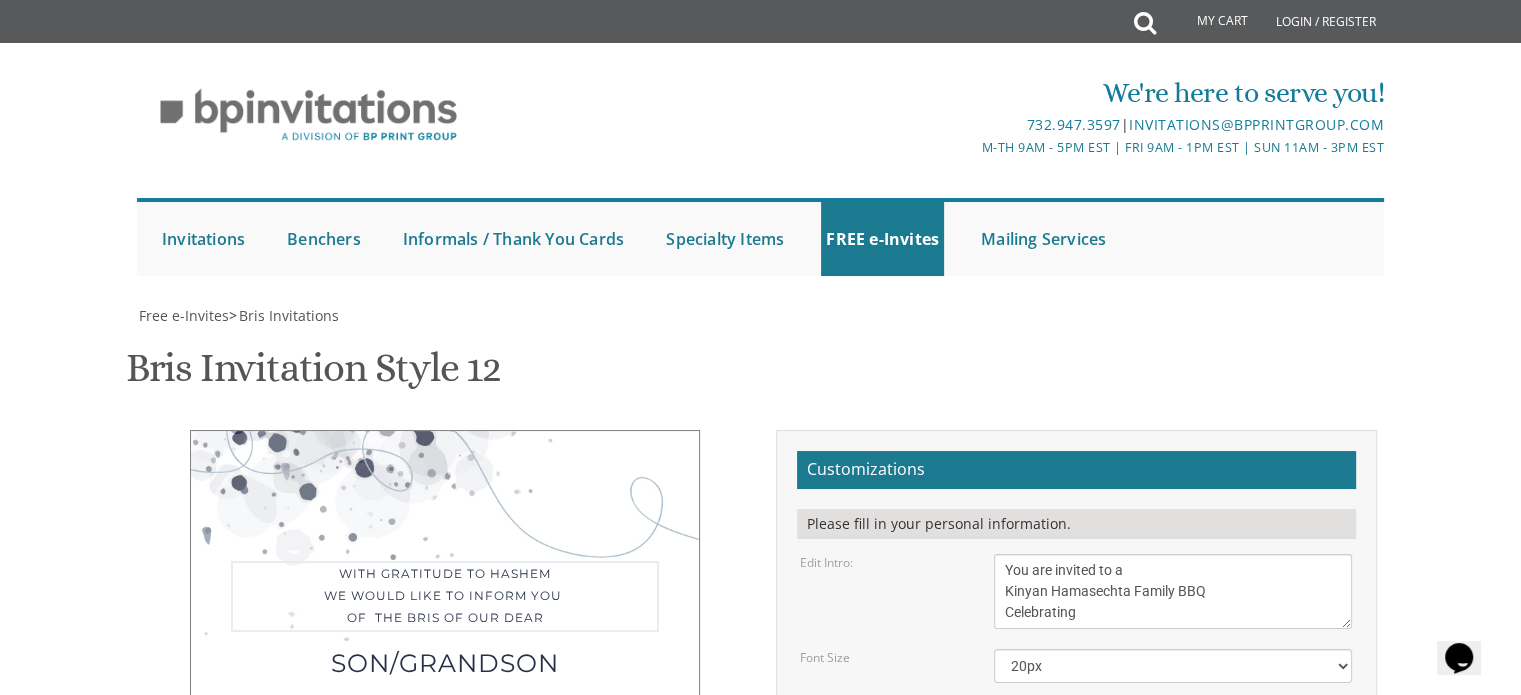 click on "With gratitude to Hashem
We would like to inform you
of  the bris of our dear" at bounding box center (1173, 591) 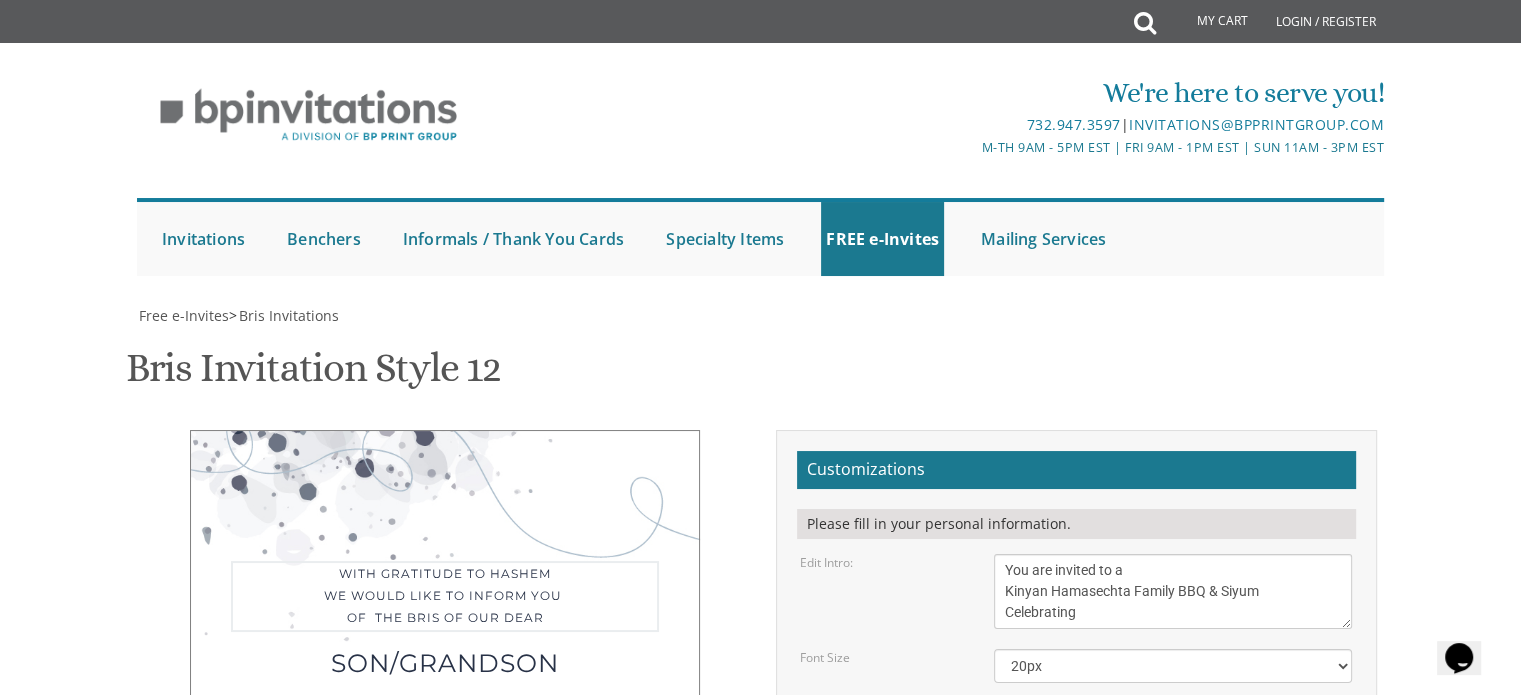 click on "With gratitude to Hashem
We would like to inform you
of  the bris of our dear" at bounding box center [1173, 591] 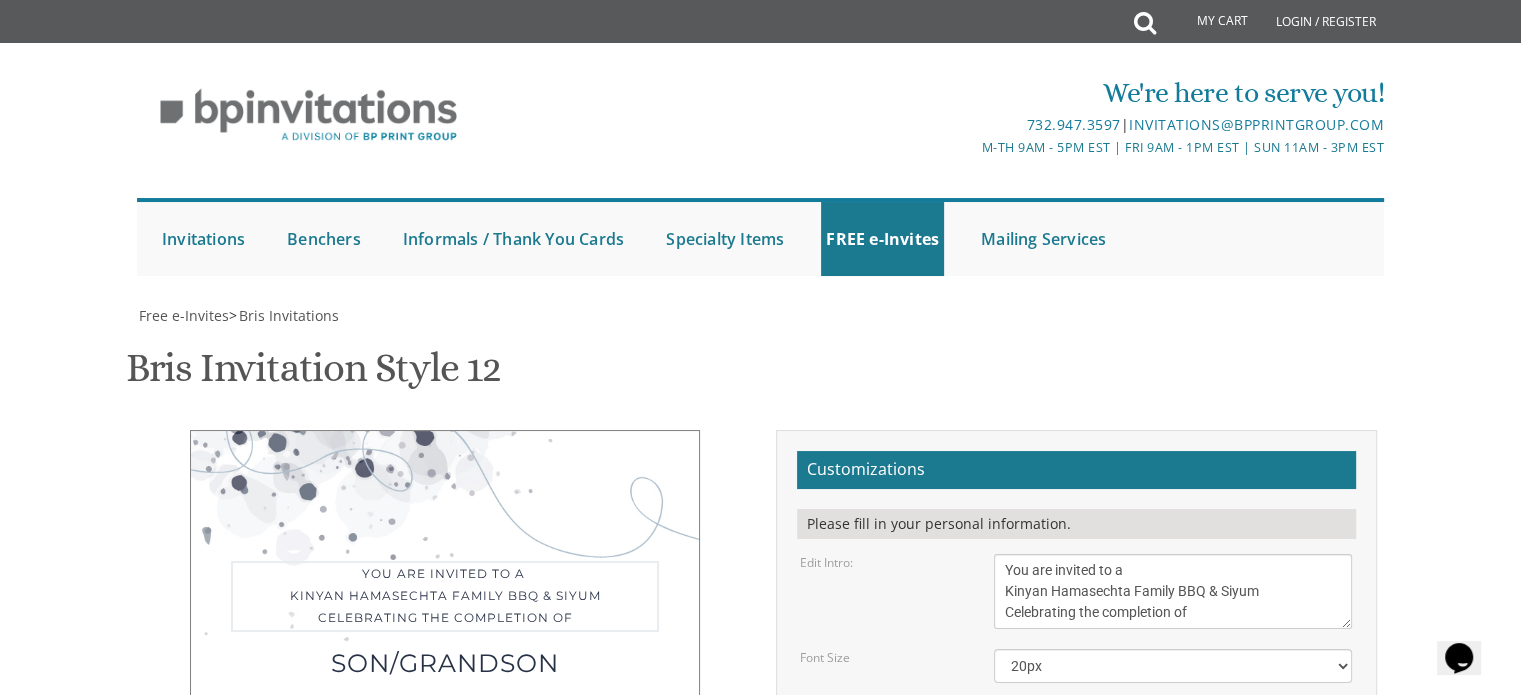 drag, startPoint x: 1277, startPoint y: 268, endPoint x: 987, endPoint y: 272, distance: 290.0276 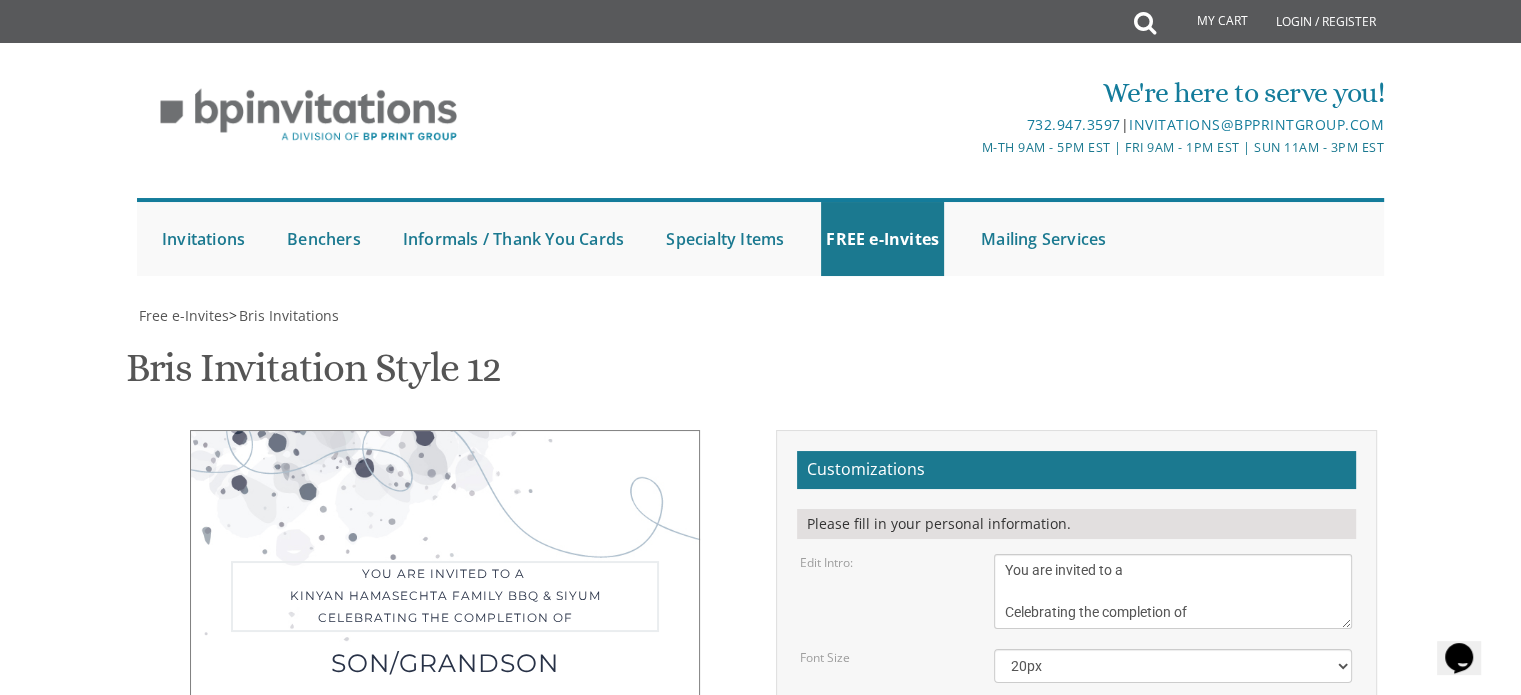 type on "You are invited to a
Celebrating the completion of" 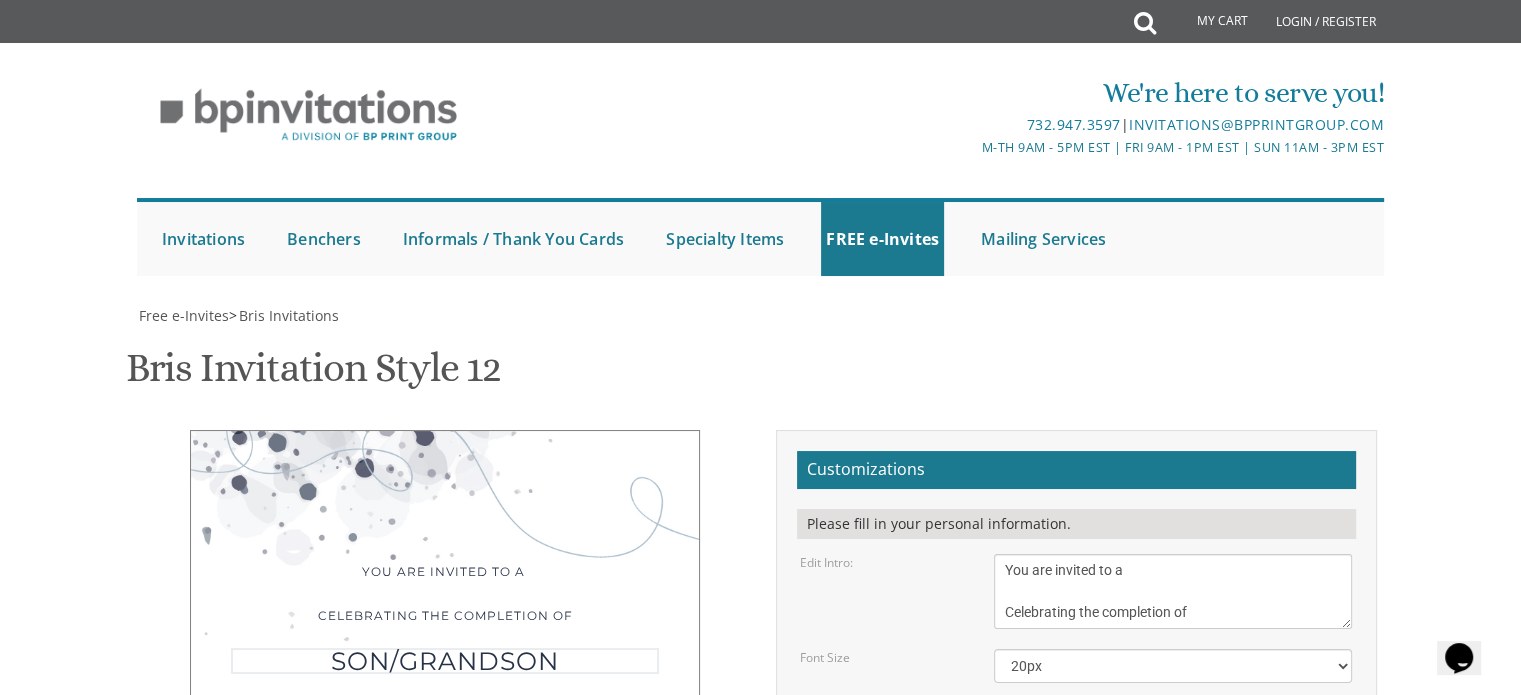 drag, startPoint x: 1104, startPoint y: 393, endPoint x: 980, endPoint y: 383, distance: 124.40257 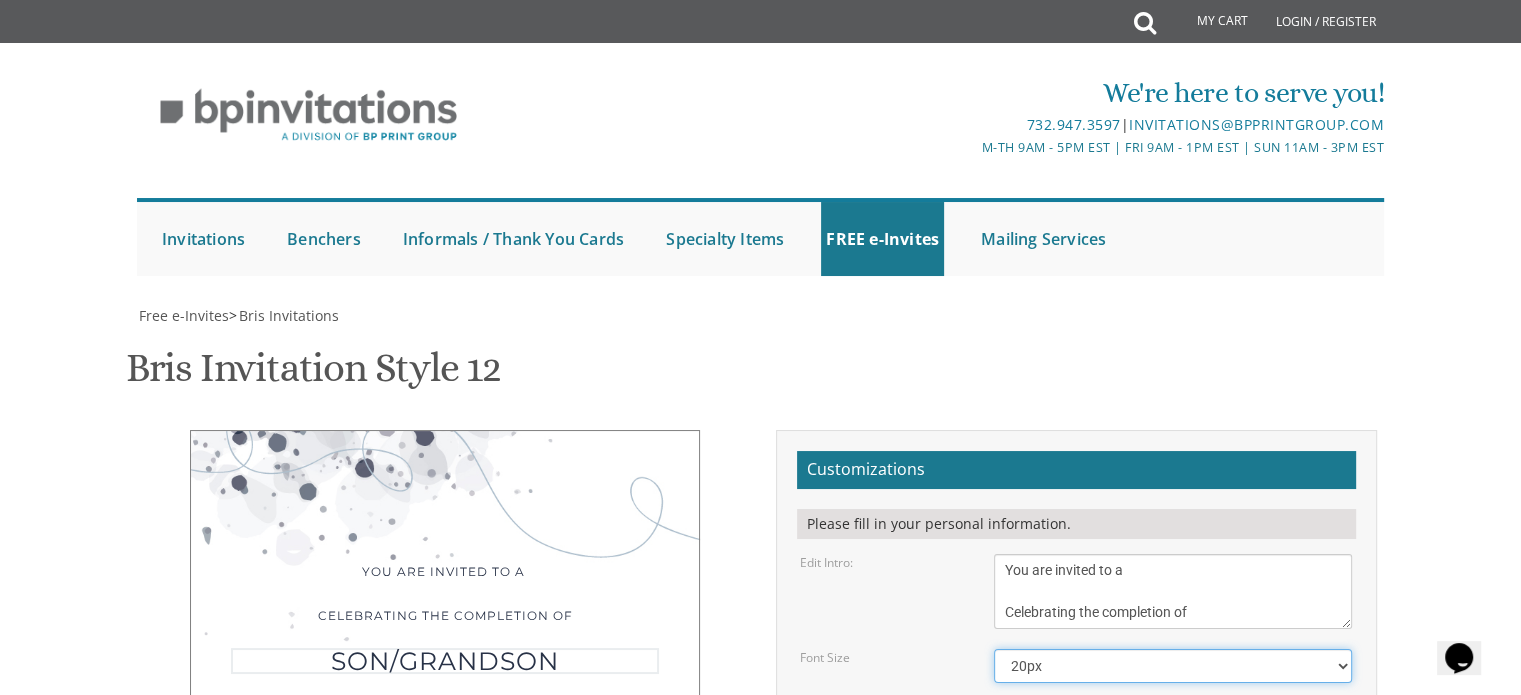 click on "20px 30px 40px" at bounding box center [1173, 666] 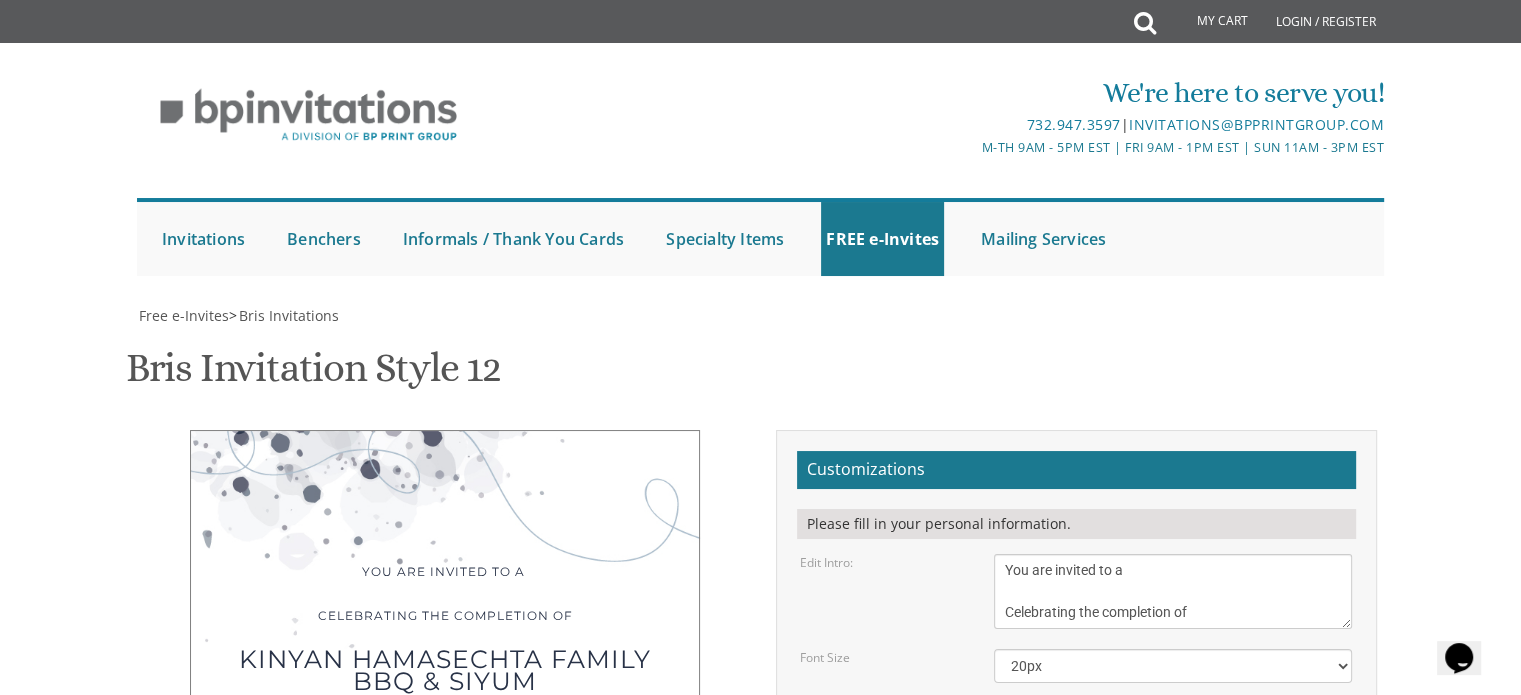 click on "Font Size" at bounding box center (882, 657) 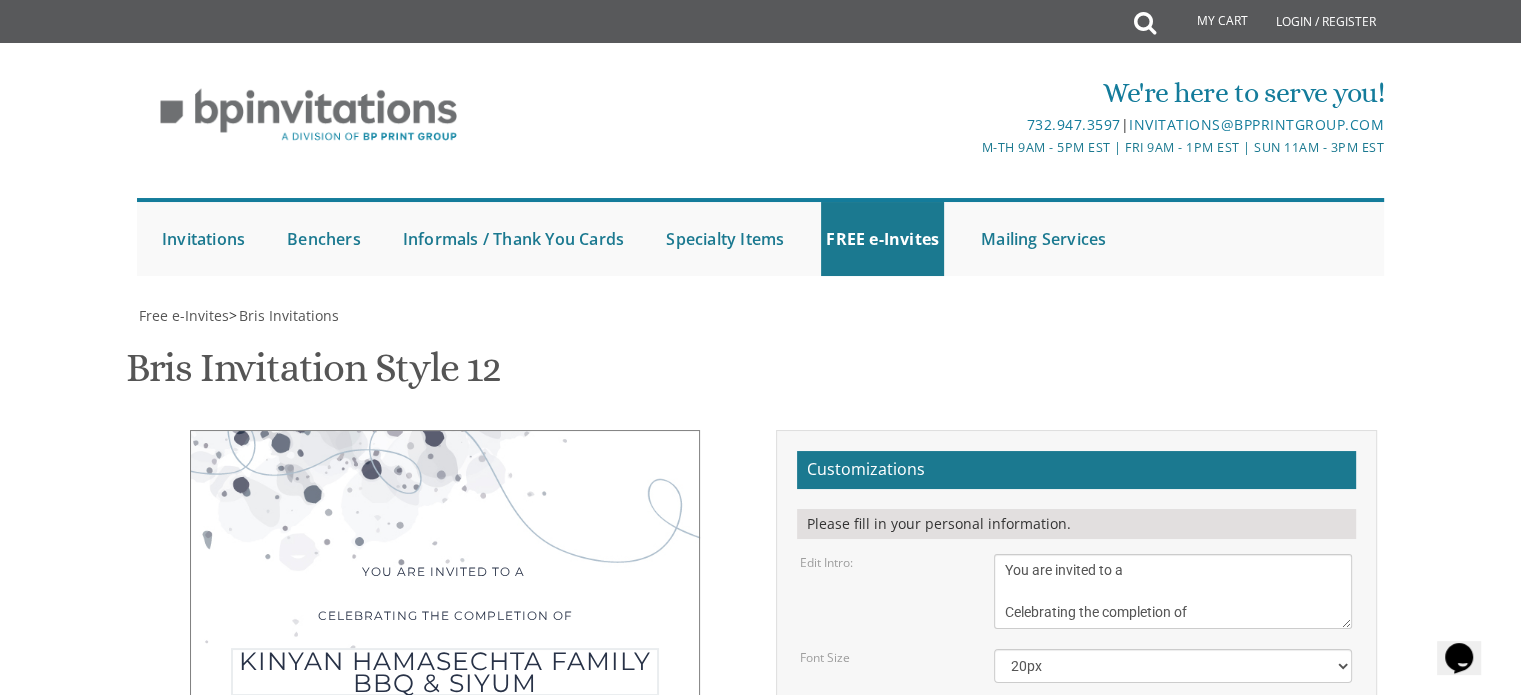 scroll, scrollTop: 15, scrollLeft: 0, axis: vertical 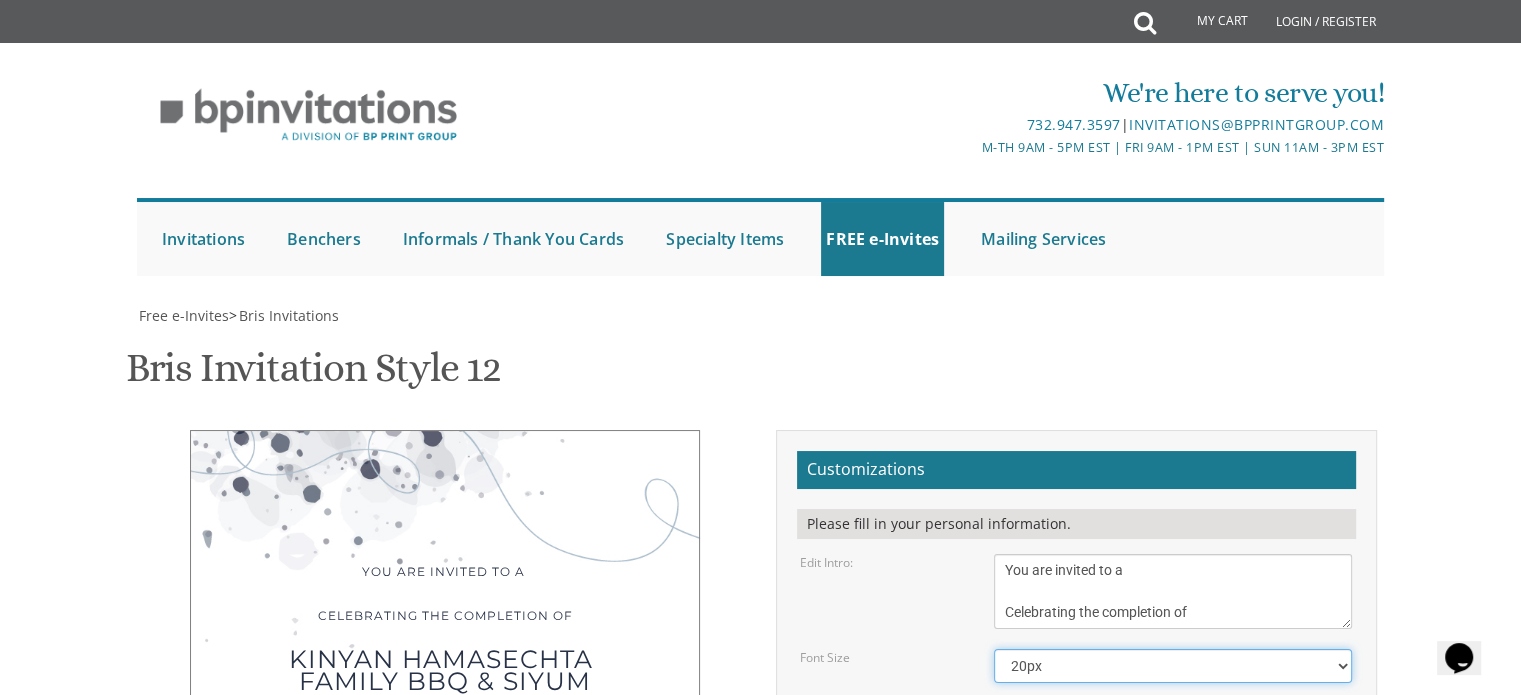 click on "20px 30px 40px" at bounding box center (1173, 666) 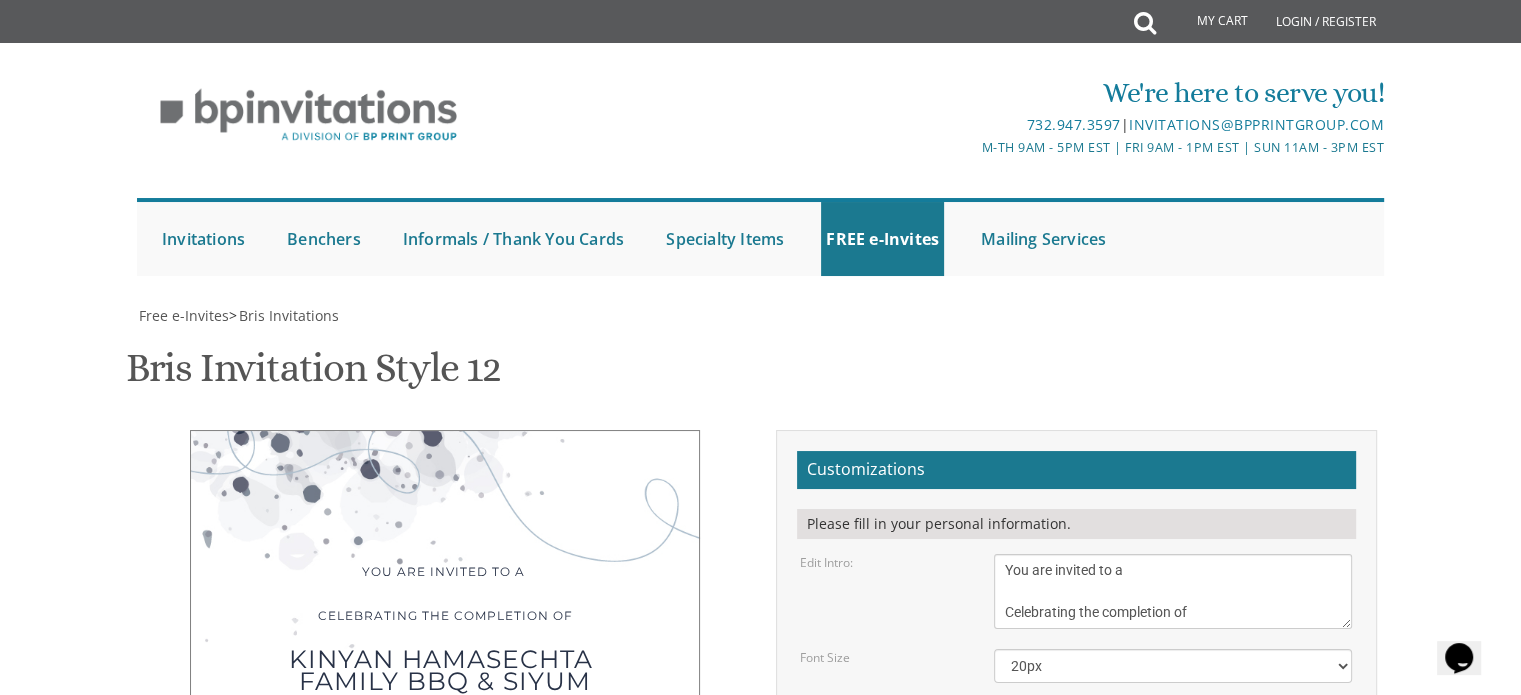 click on "With gratitude to Hashem
We would like to inform you
of  the bris of our dear" at bounding box center [1173, 591] 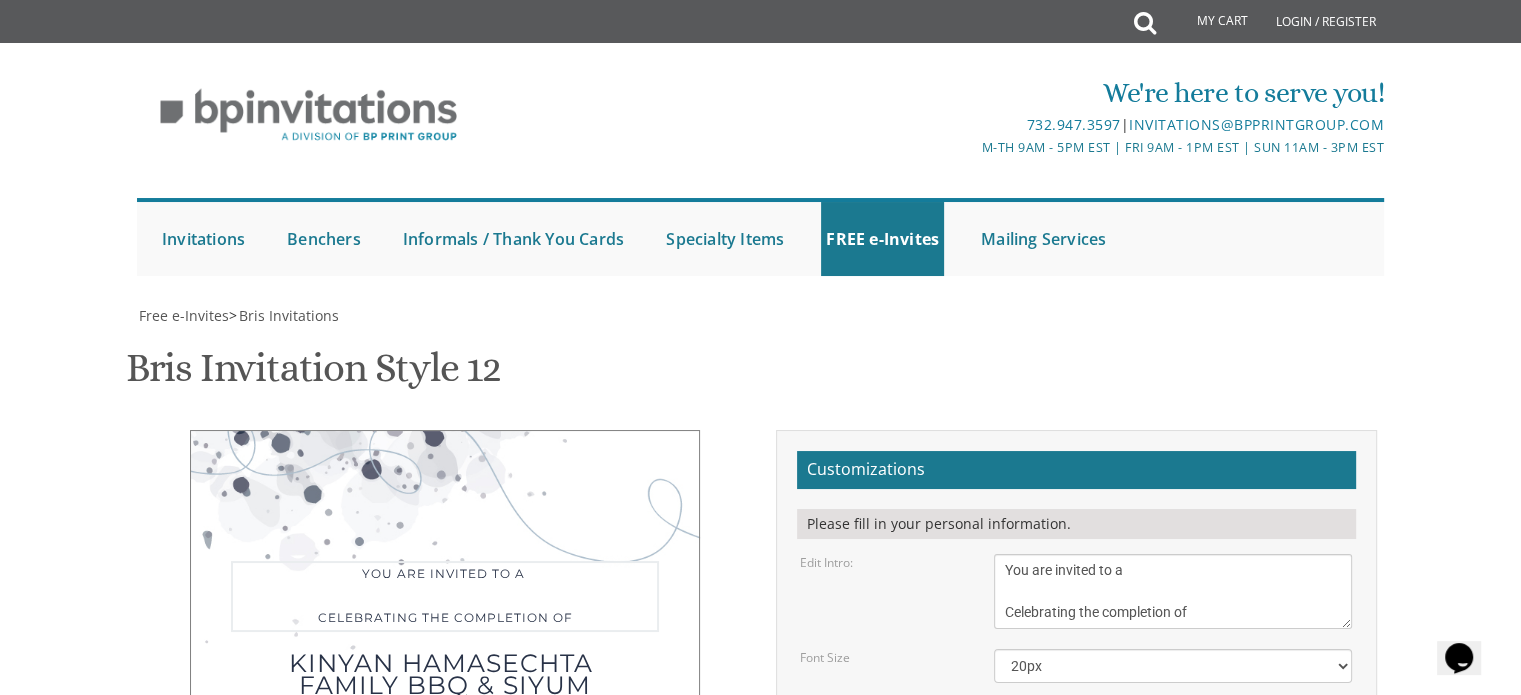 drag, startPoint x: 1210, startPoint y: 294, endPoint x: 1056, endPoint y: 275, distance: 155.16765 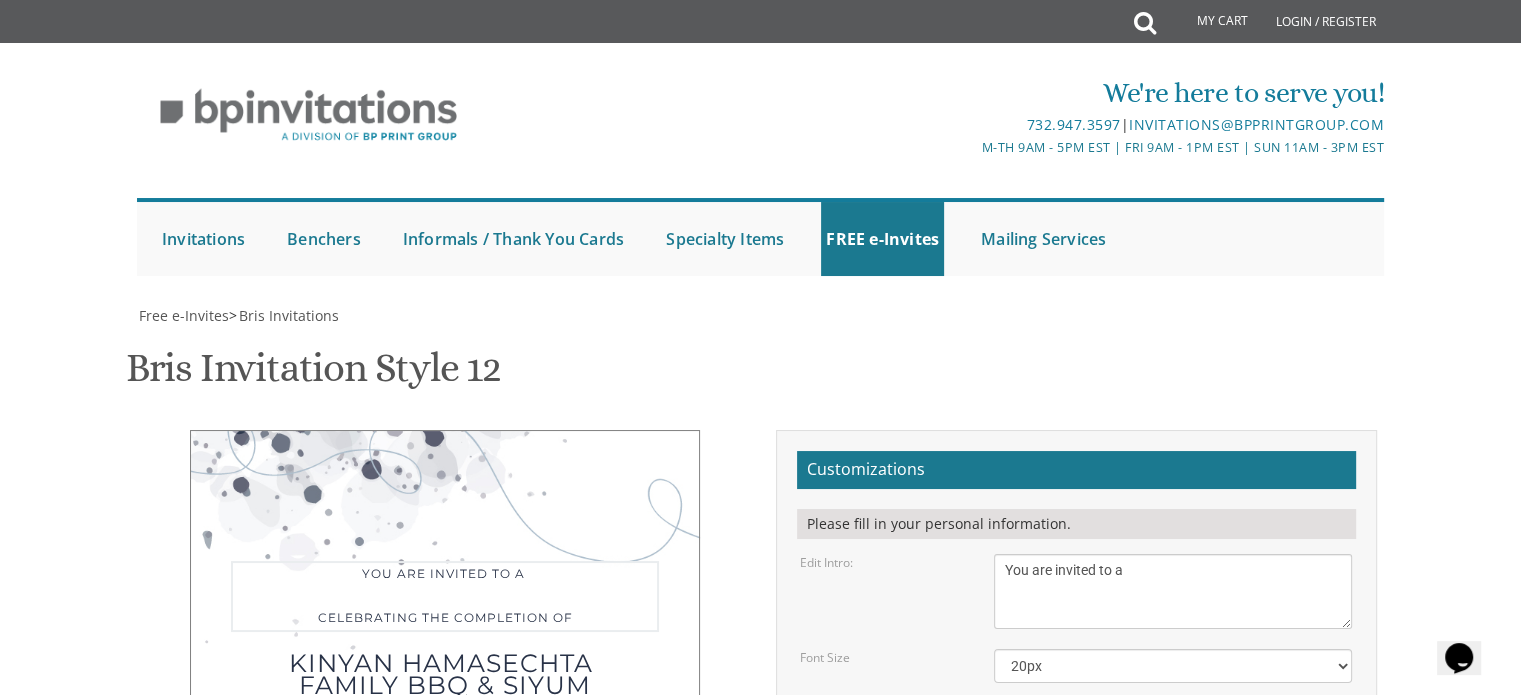 type on "You are invited to a" 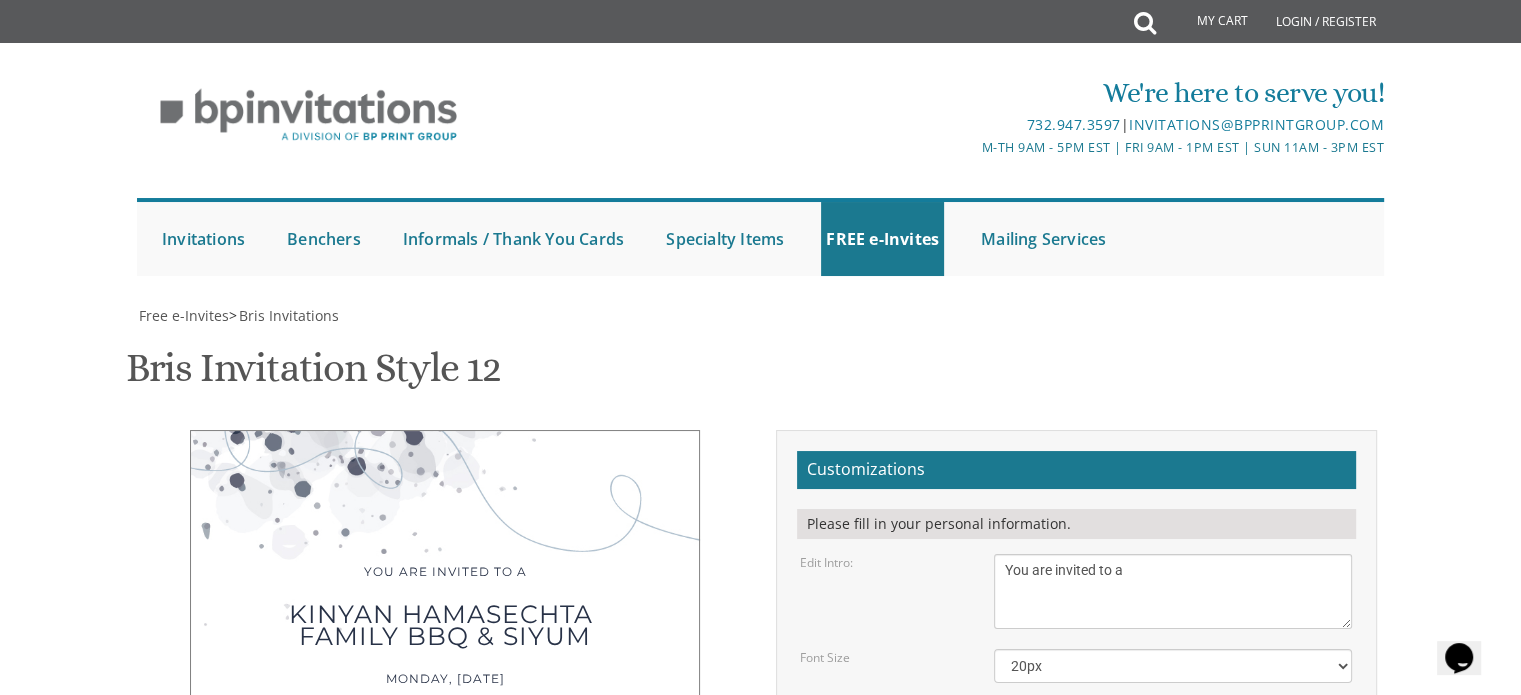 click on "son/grandson" at bounding box center (1173, 719) 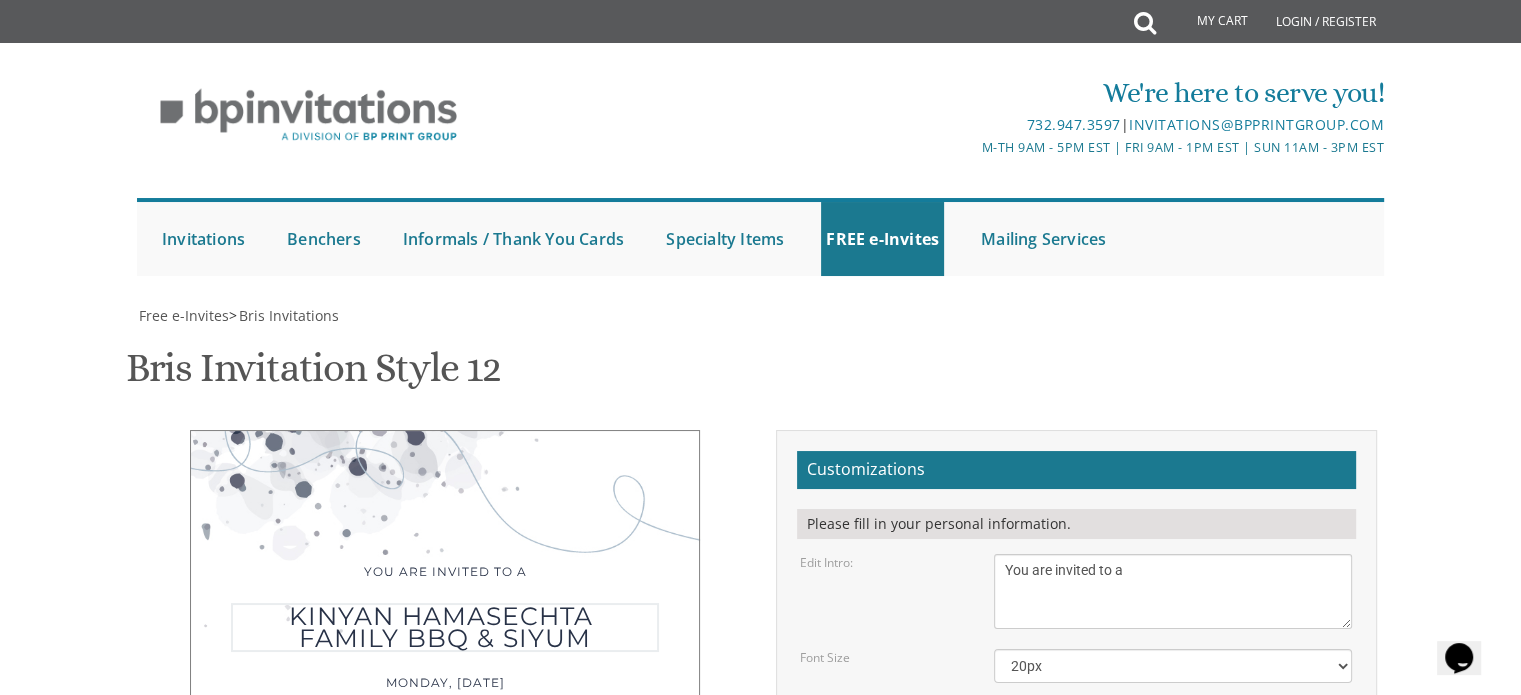scroll, scrollTop: 26, scrollLeft: 0, axis: vertical 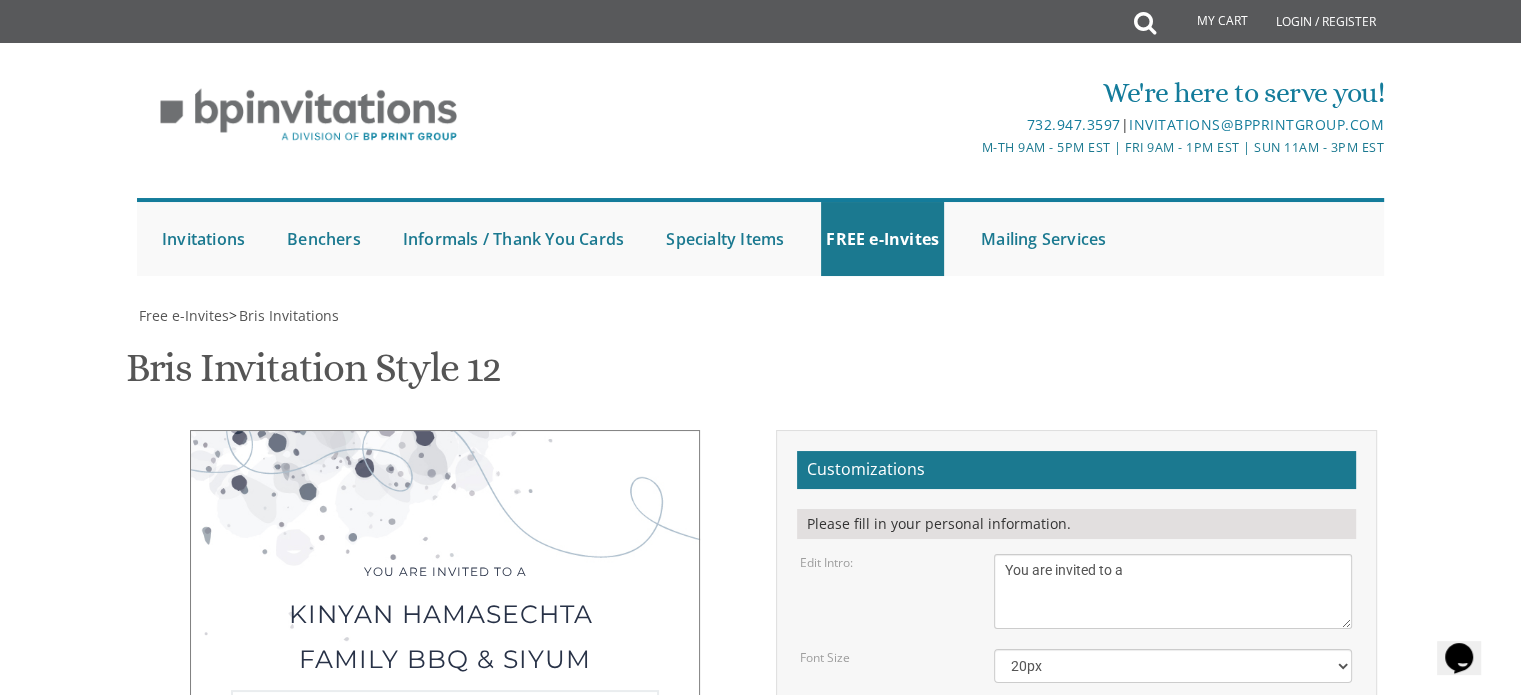 drag, startPoint x: 1275, startPoint y: 511, endPoint x: 983, endPoint y: 451, distance: 298.10065 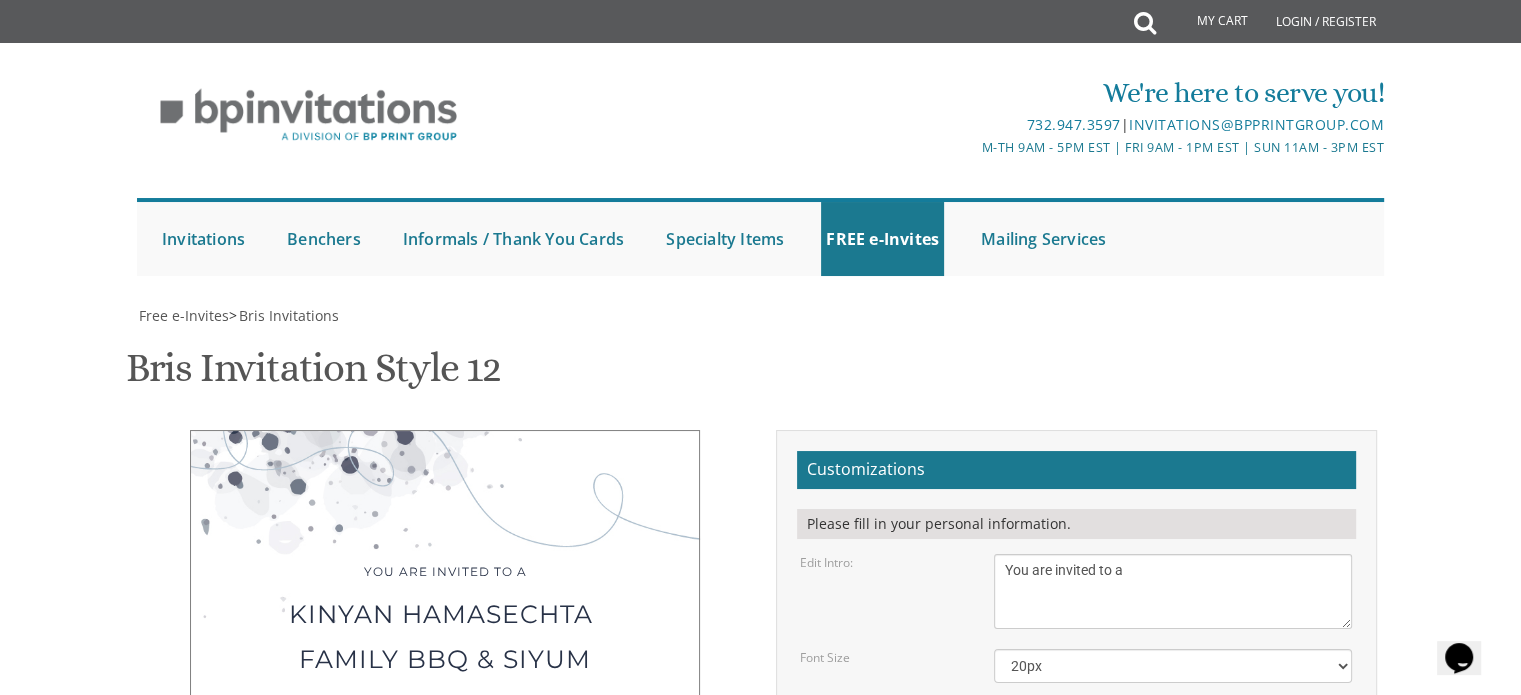 click on "Monday, [DATE]
Shacharis at 7:00  • Bris at 7:45
Khal Zichron Yaakov
[NUMBER] [STREET], [CITY], [STATE]" at bounding box center [1173, 804] 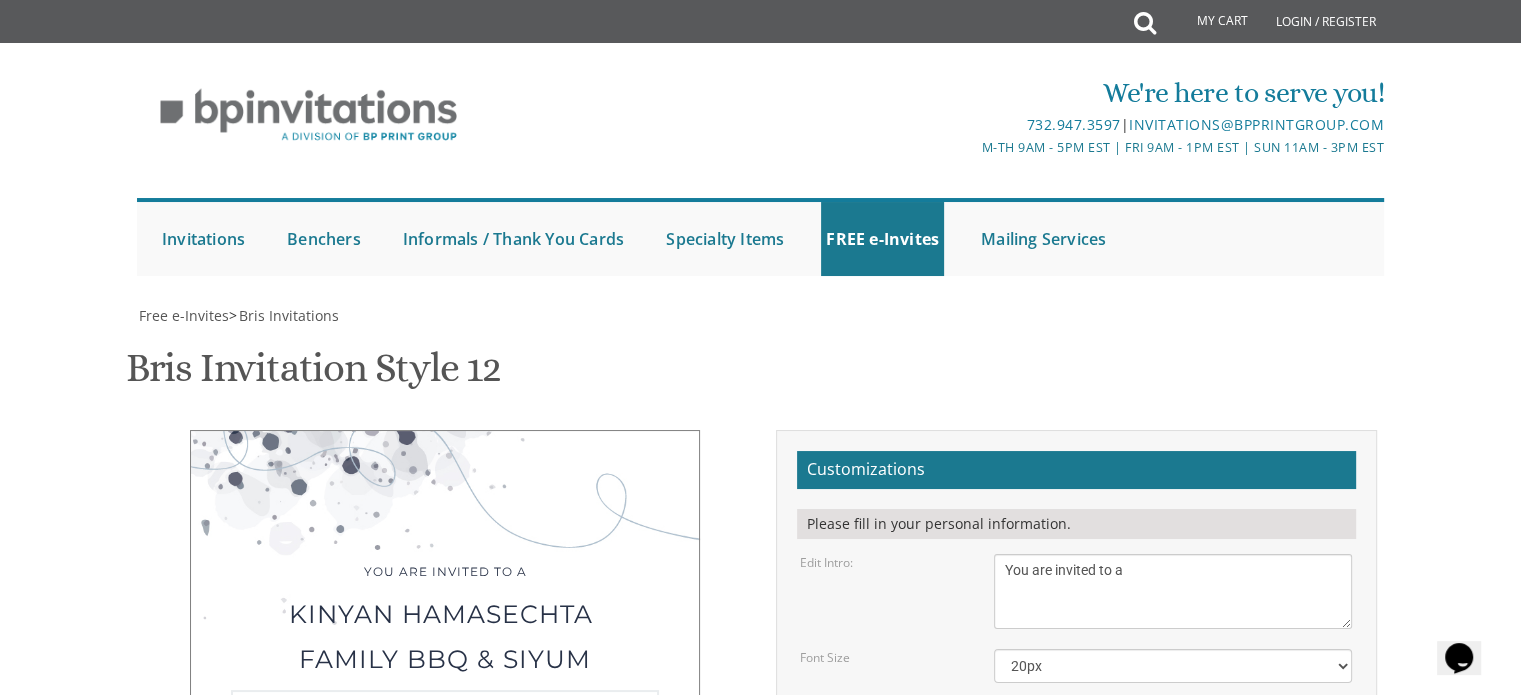 click on "Monday, [DATE]
Shacharis at 7:00  • Bris at 7:45
Khal Zichron Yaakov
[NUMBER] [STREET], [CITY], [STATE]" at bounding box center [1173, 804] 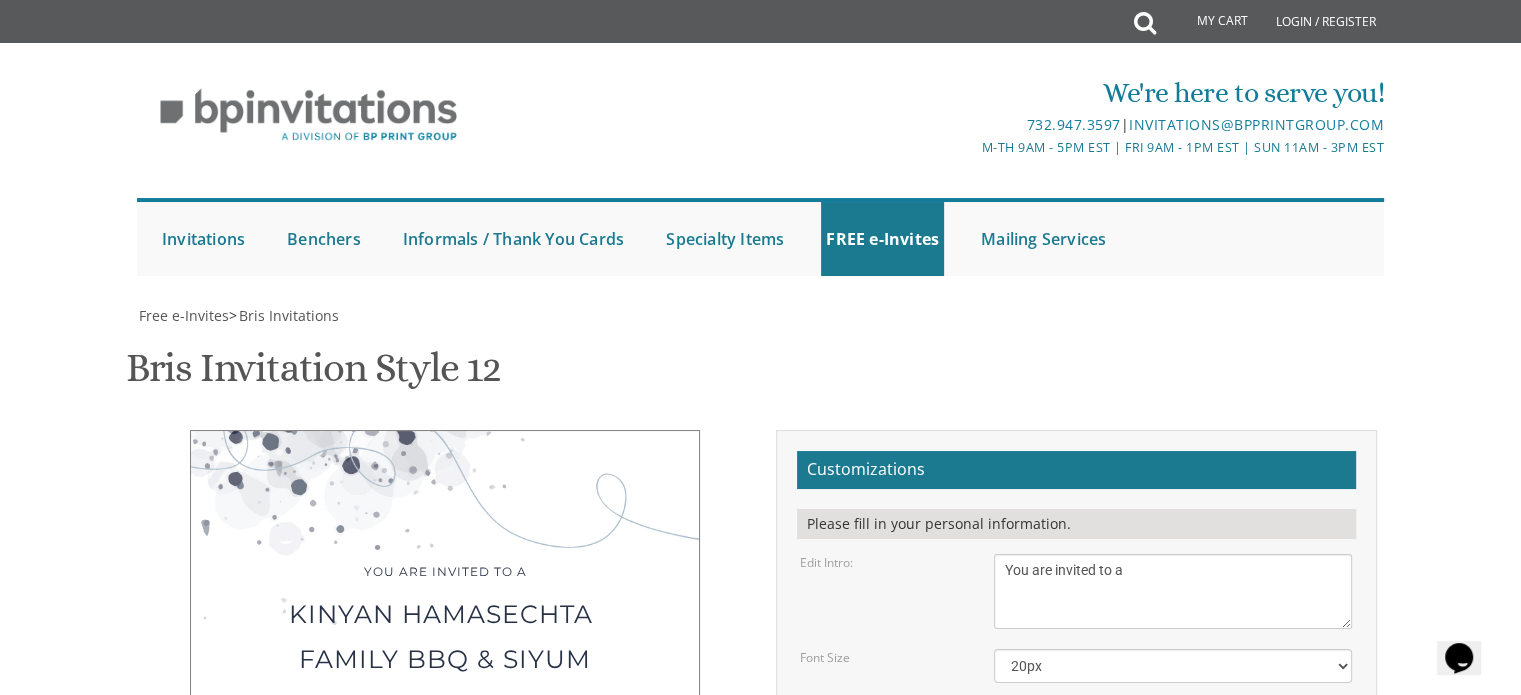 click on "Monday, [DATE]
Shacharis at 7:00  • Bris at 7:45
Khal Zichron Yaakov
[NUMBER] [STREET], [CITY], [STATE]" at bounding box center (1173, 804) 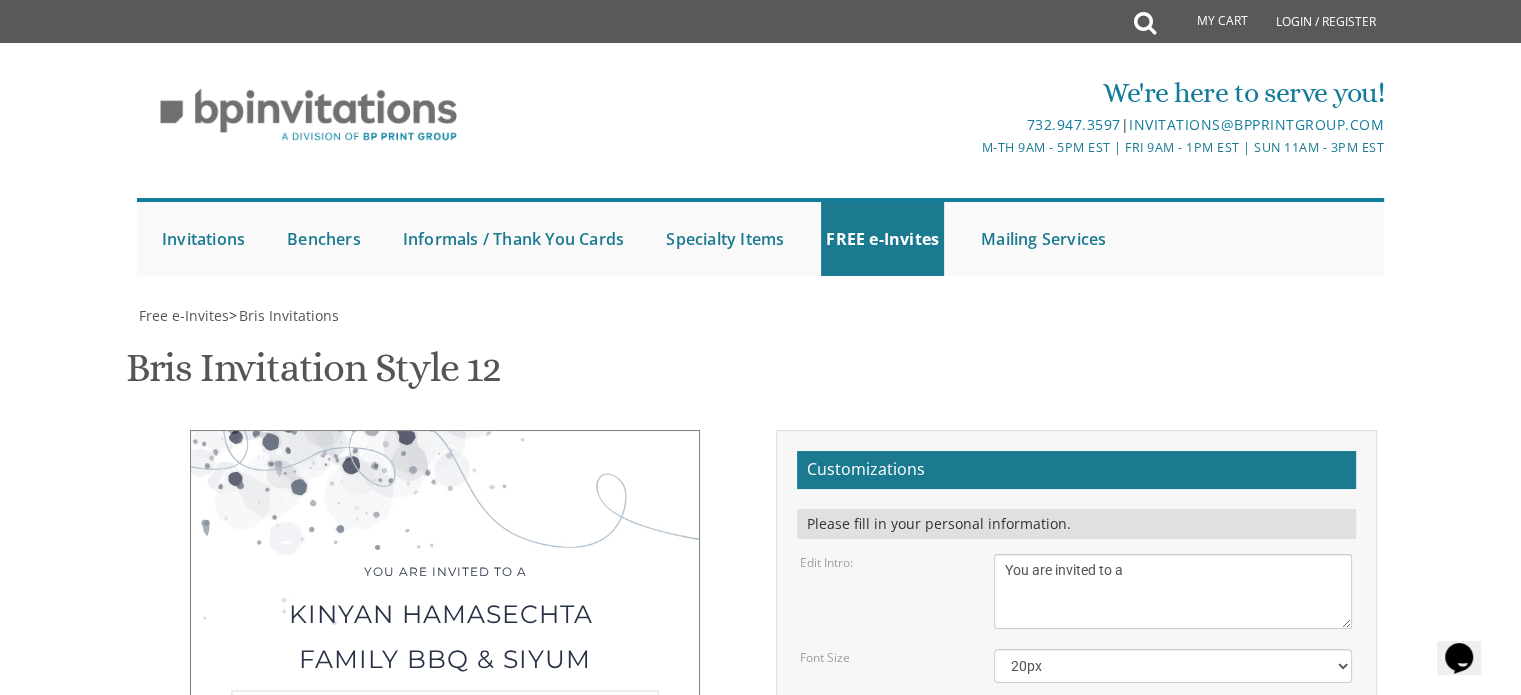 scroll, scrollTop: 35, scrollLeft: 0, axis: vertical 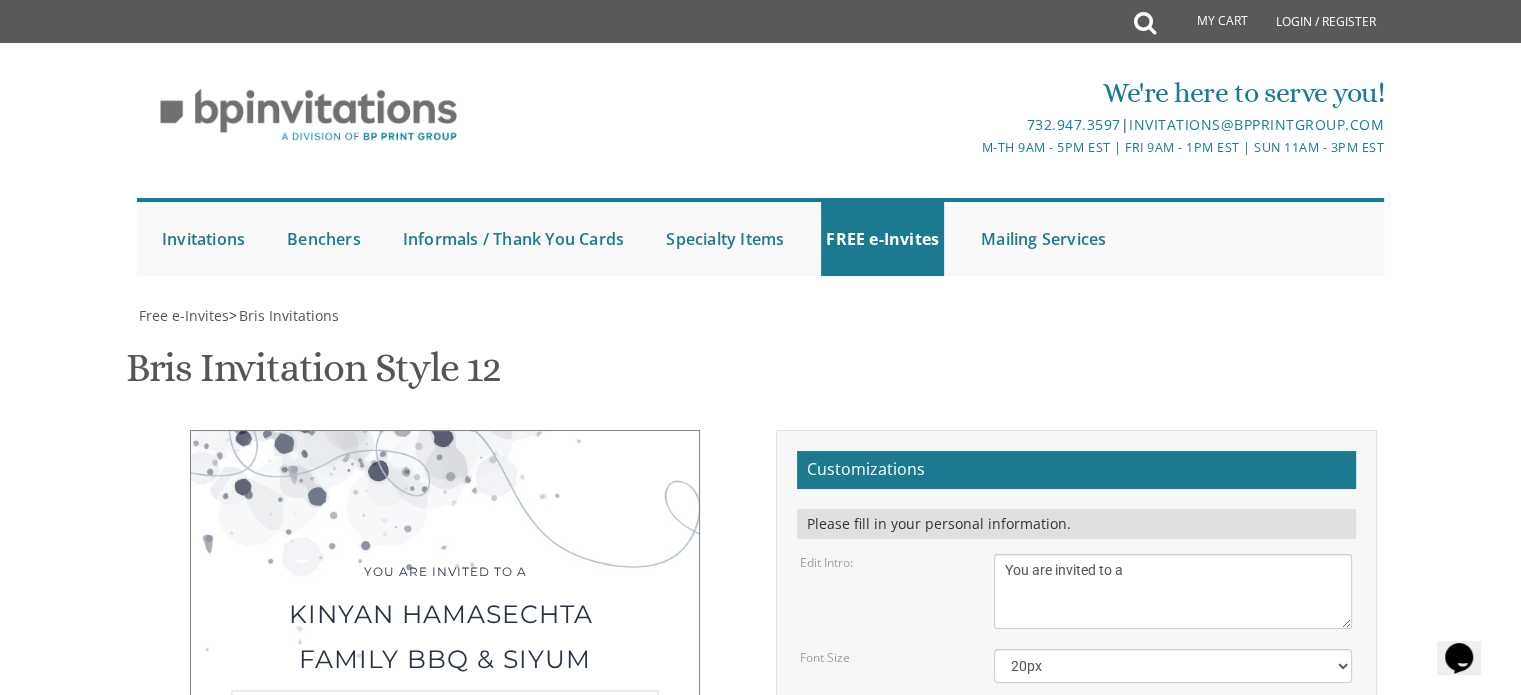click on "Monday, [DATE]
Shacharis at 7:00  • Bris at 7:45
Khal Zichron Yaakov
[NUMBER] [STREET], [CITY], [STATE]" at bounding box center (1173, 804) 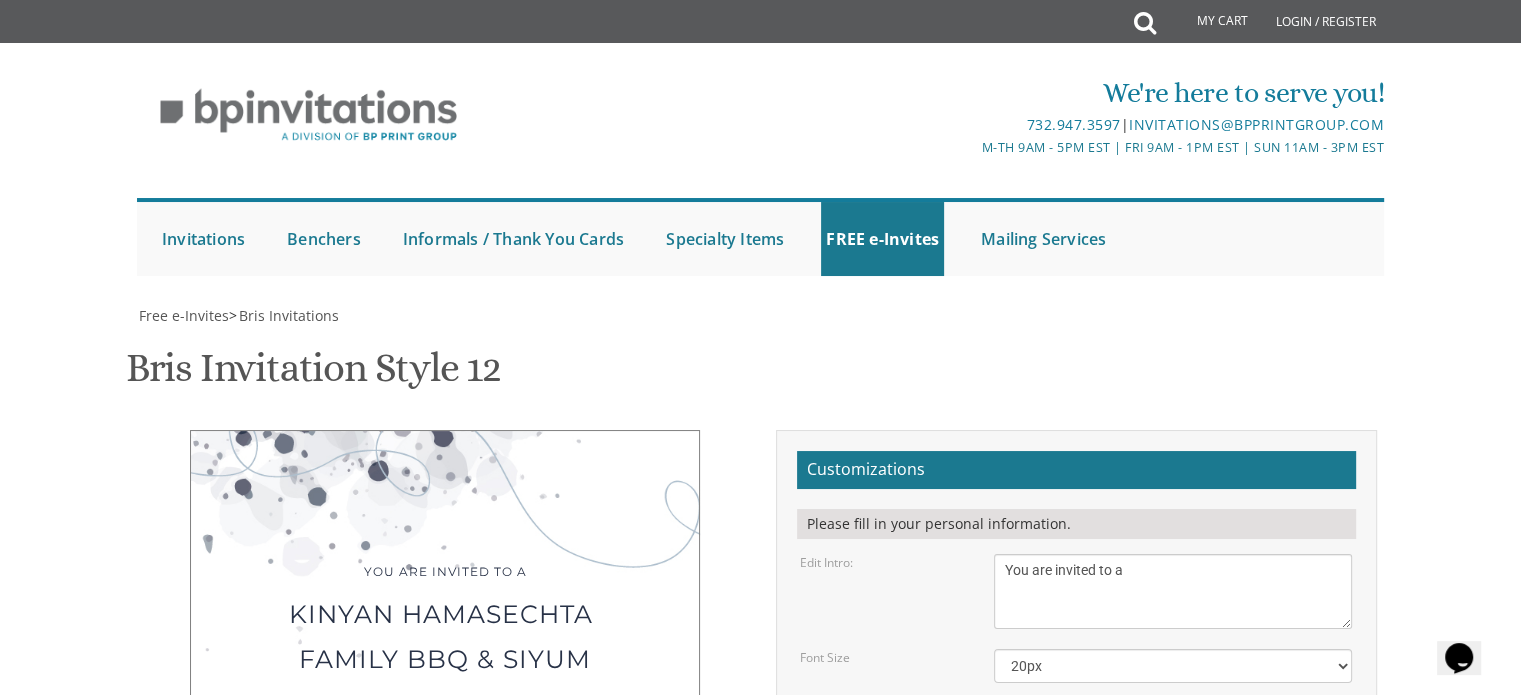 click on "Monday, [DATE]
Shacharis at 7:00  • Bris at 7:45
Khal Zichron Yaakov
[NUMBER] [STREET], [CITY], [STATE]" at bounding box center (1173, 804) 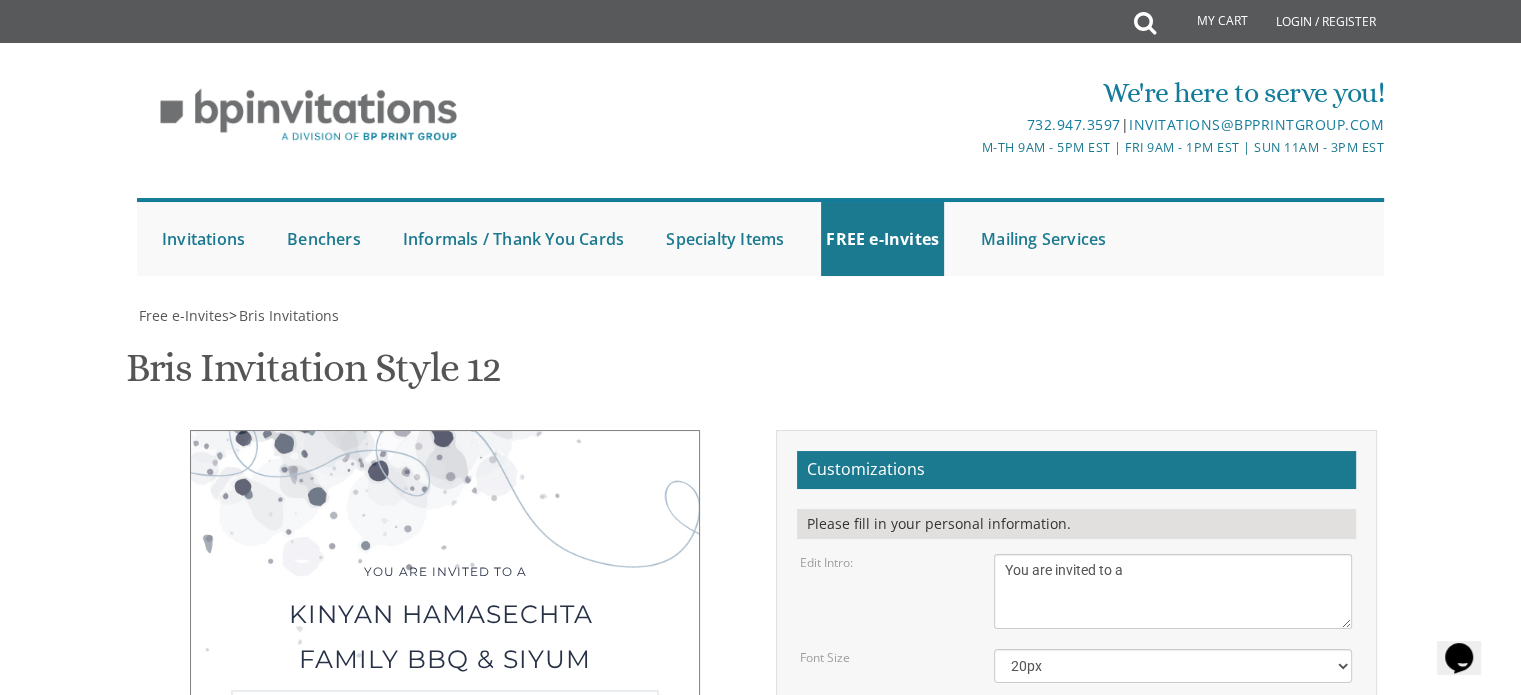 scroll, scrollTop: 41, scrollLeft: 0, axis: vertical 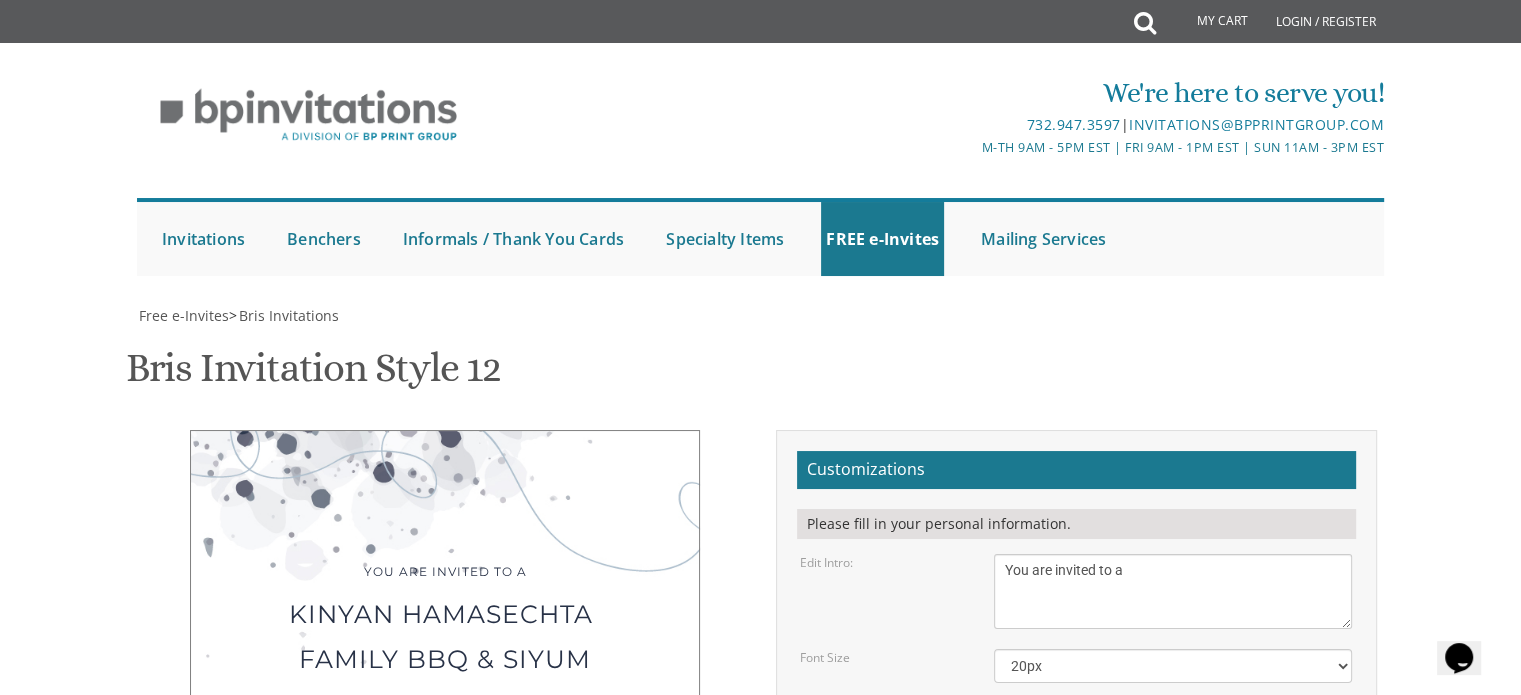 click on "Customizations
Please fill in your personal information.
Edit Intro:
With gratitude to Hashem
We would like to inform you
of  the bris of our dear
Font Size" at bounding box center (1076, 803) 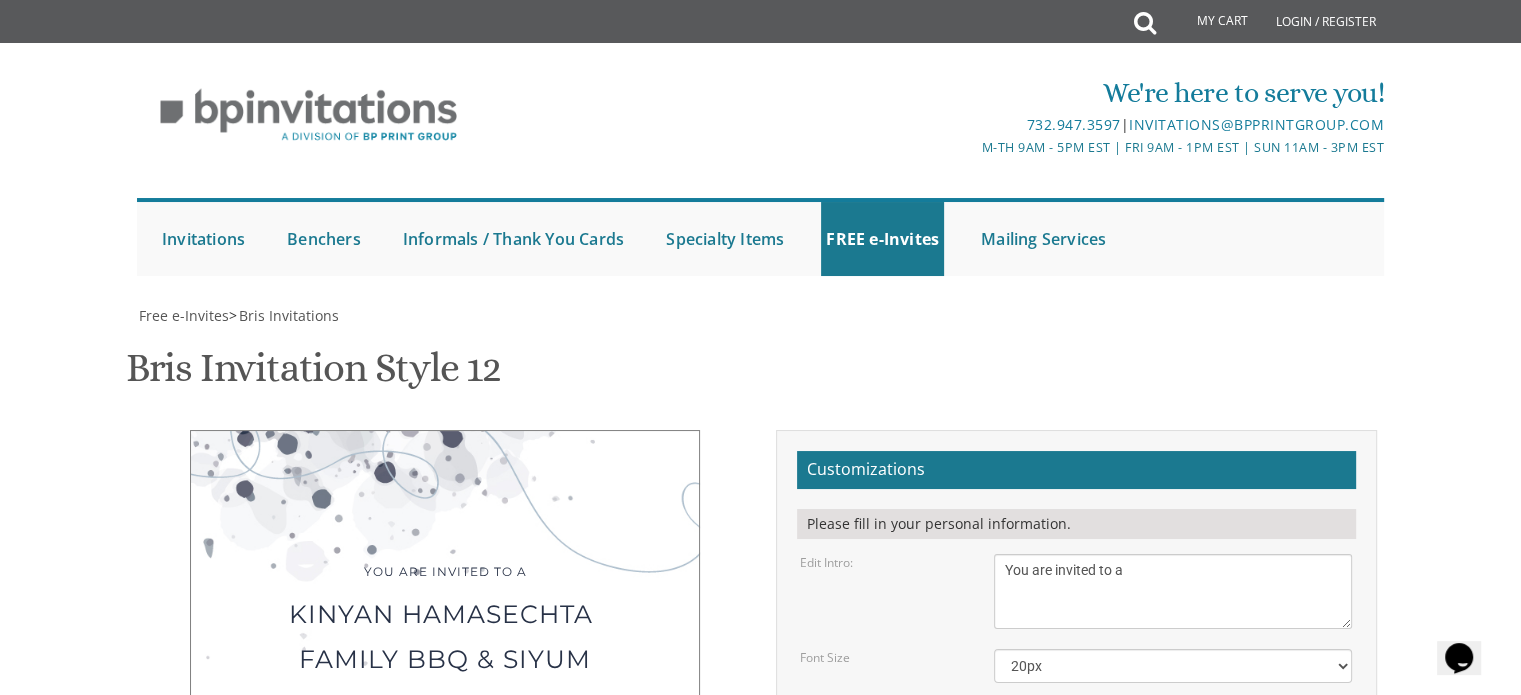drag, startPoint x: 1175, startPoint y: 578, endPoint x: 968, endPoint y: 547, distance: 209.30838 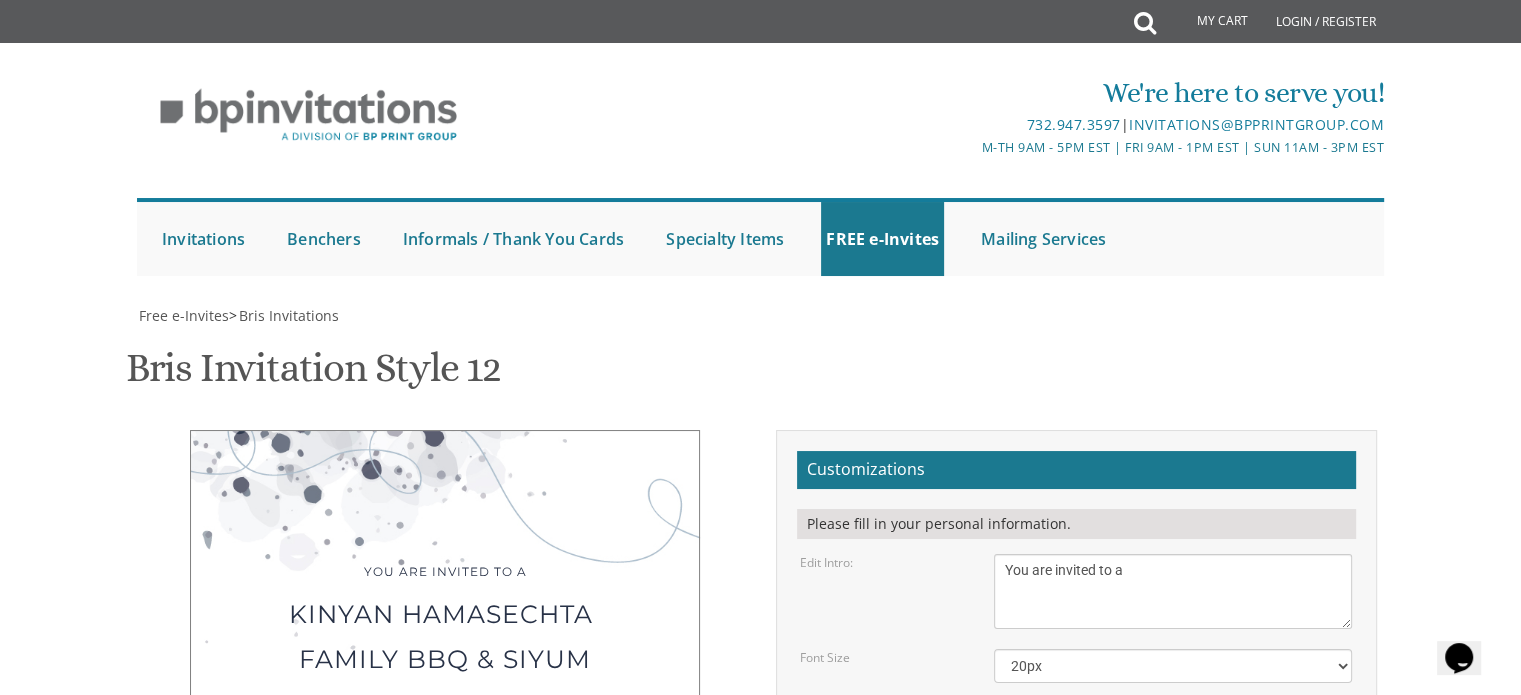 drag, startPoint x: 1166, startPoint y: 499, endPoint x: 977, endPoint y: 492, distance: 189.12958 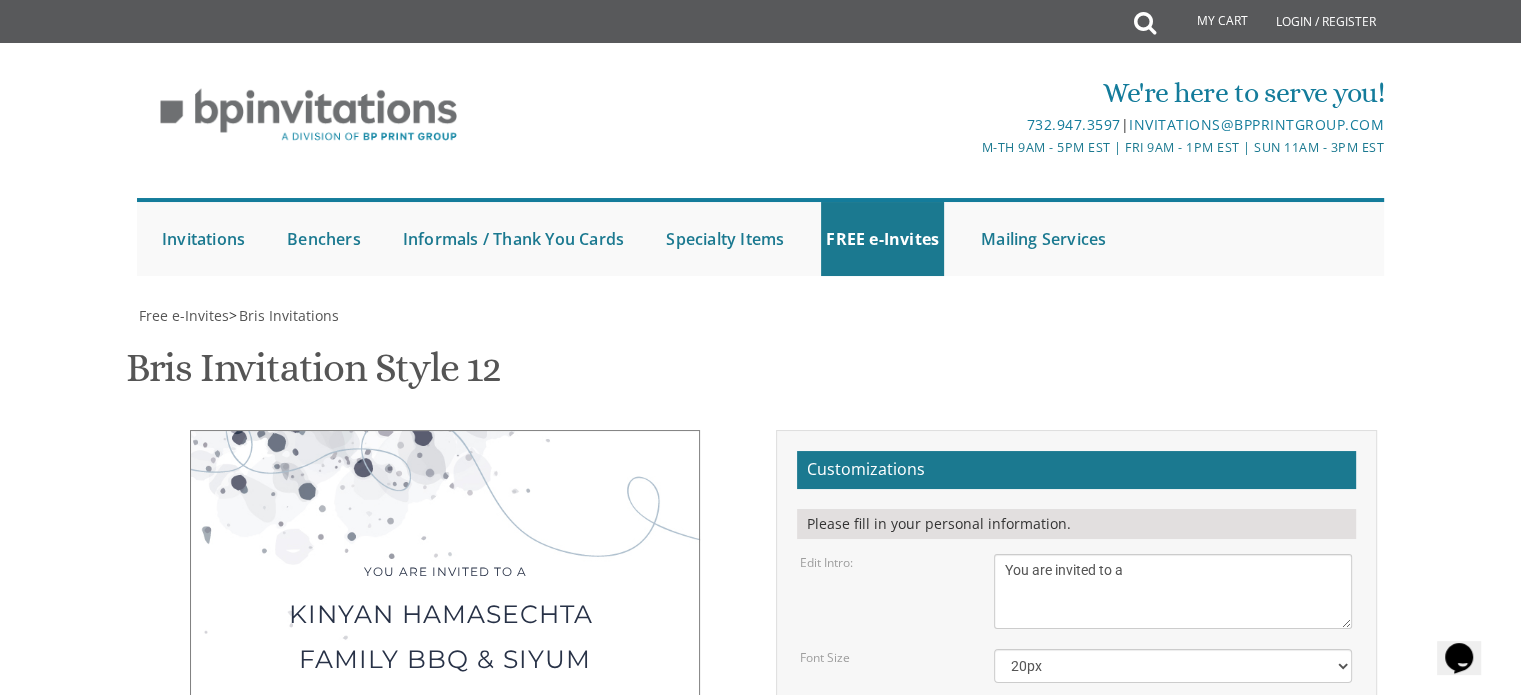 click on "Edit Details:
Monday, [DATE]
Shacharis at 7:00  • Bris at 7:45
Khal Zichron Yaakov
[NUMBER] [STREET], [CITY], [STATE]" at bounding box center [1076, 804] 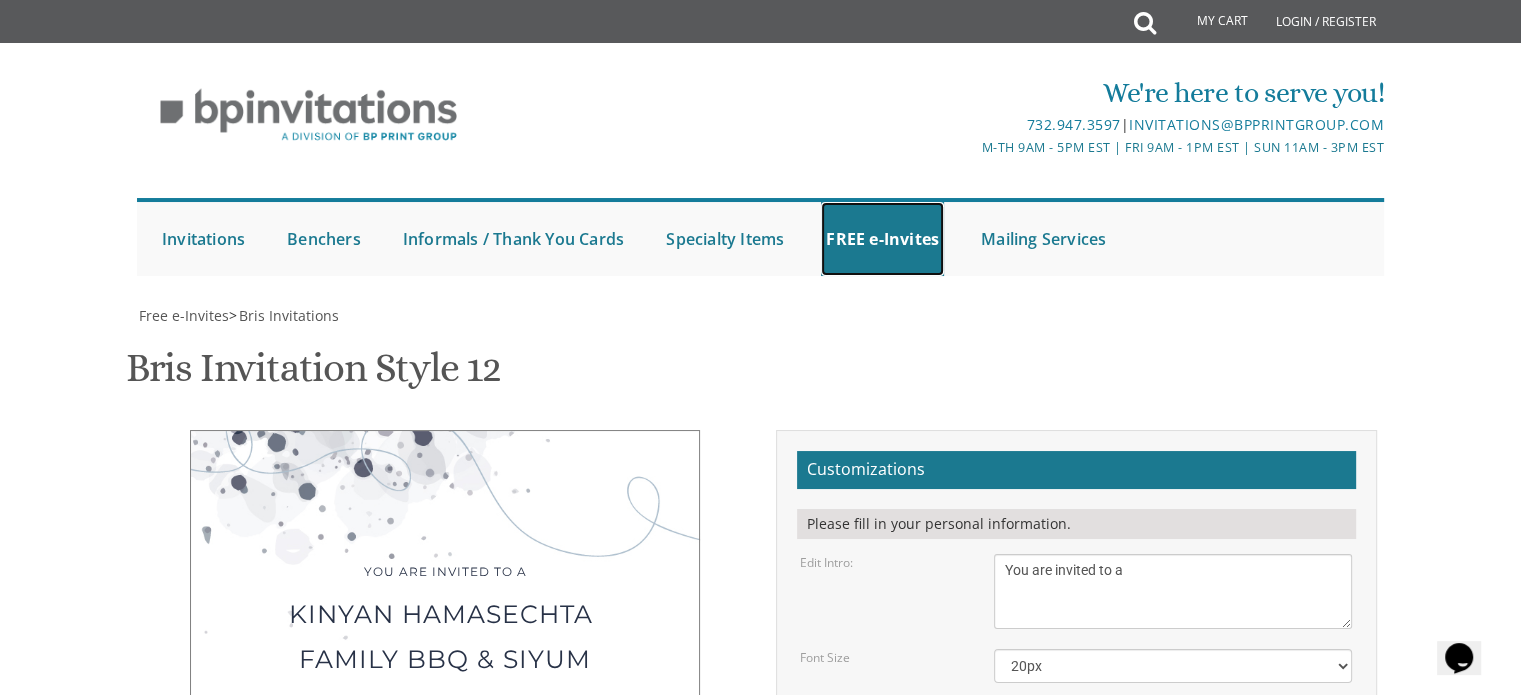 scroll, scrollTop: 872, scrollLeft: 0, axis: vertical 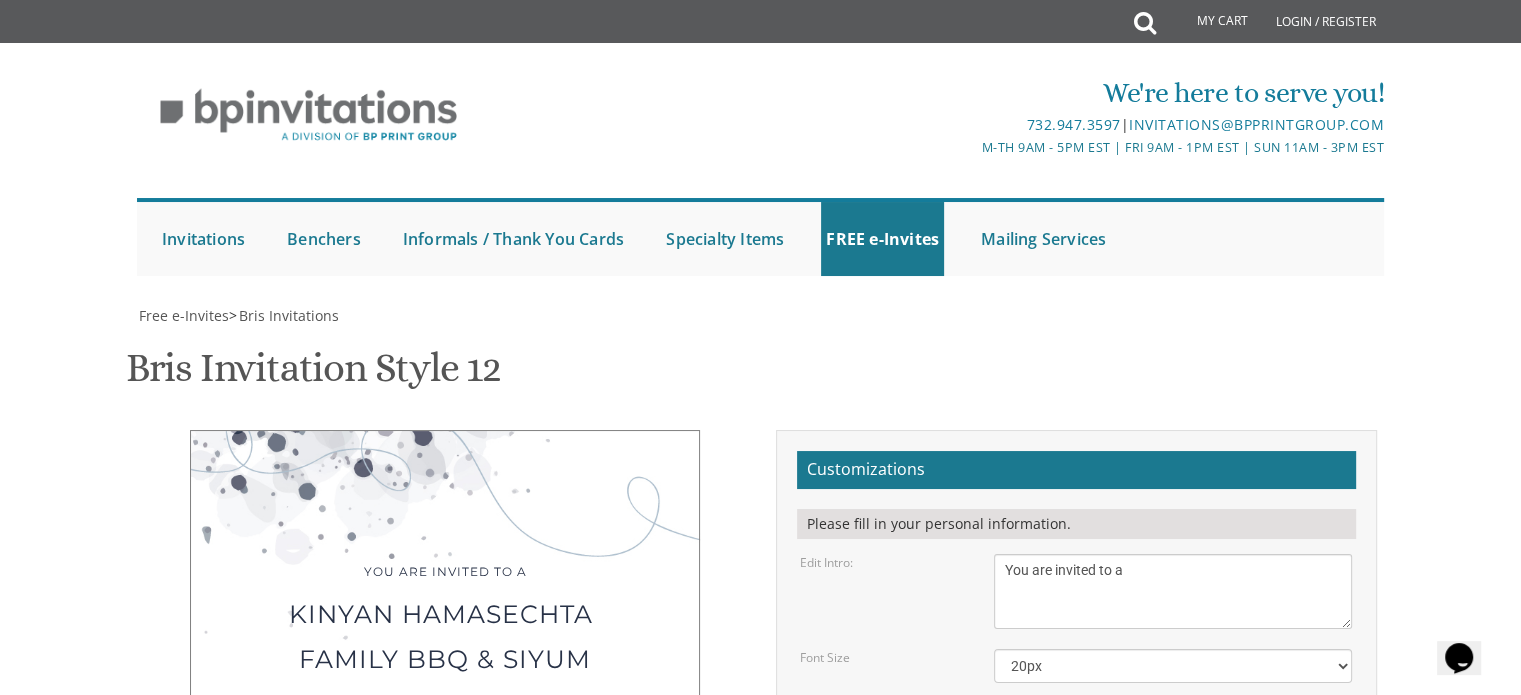 click on "Download Image" at bounding box center [971, 1132] 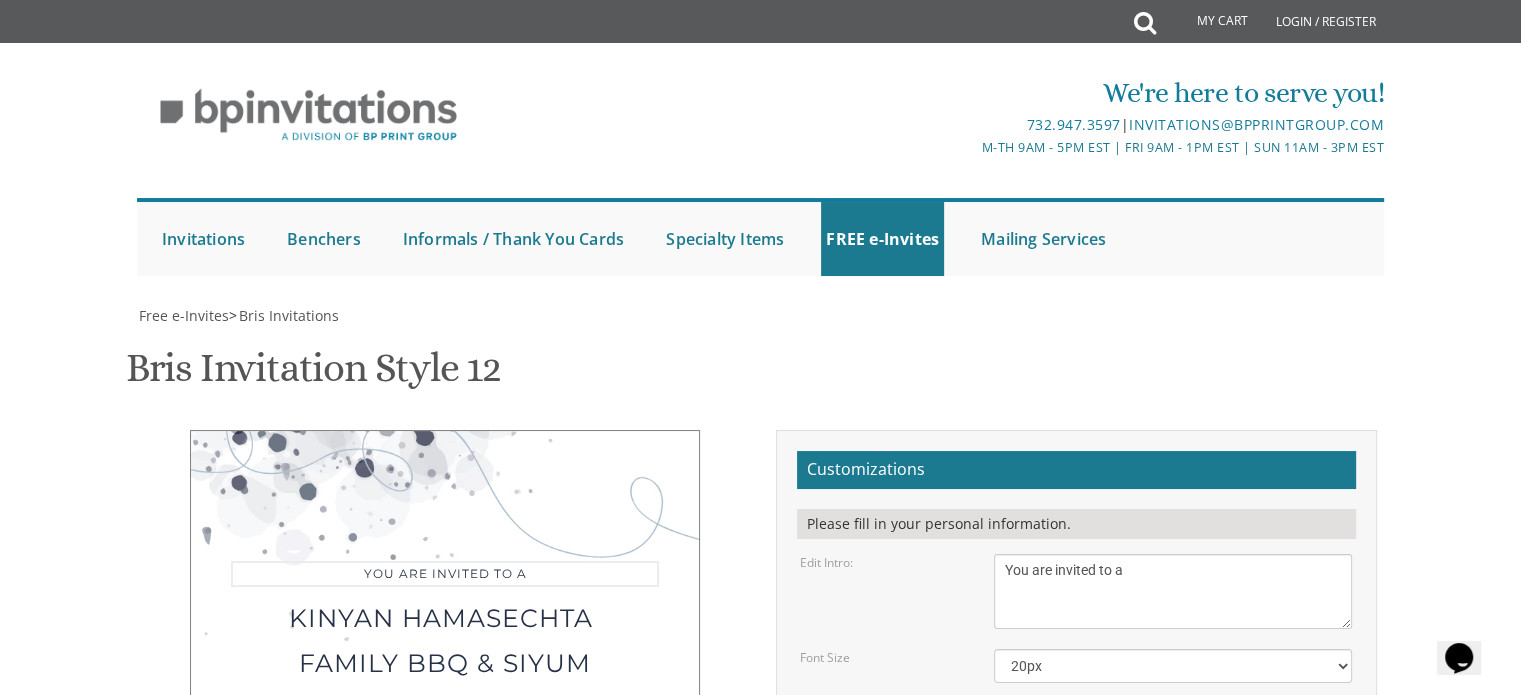 drag, startPoint x: 1152, startPoint y: 178, endPoint x: 1008, endPoint y: 157, distance: 145.5232 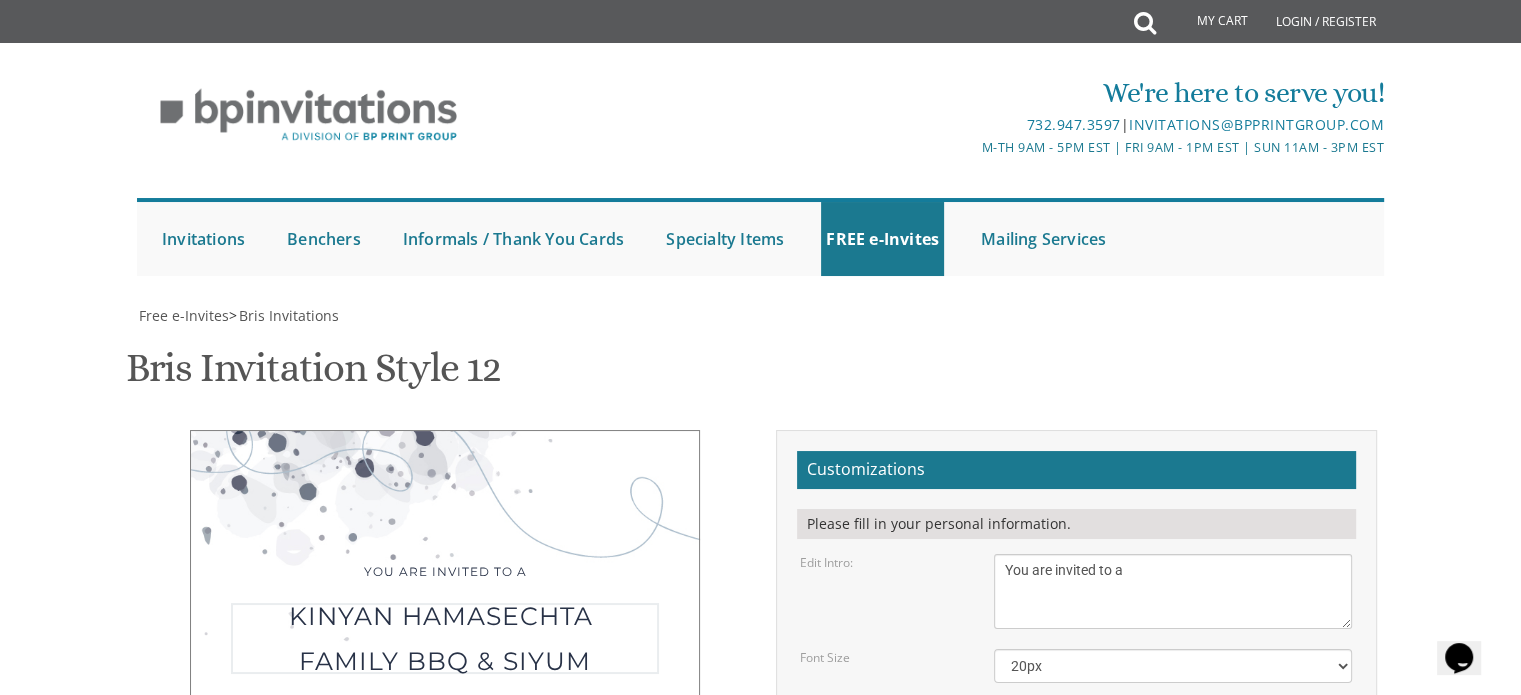 click on "son/grandson" at bounding box center (1173, 719) 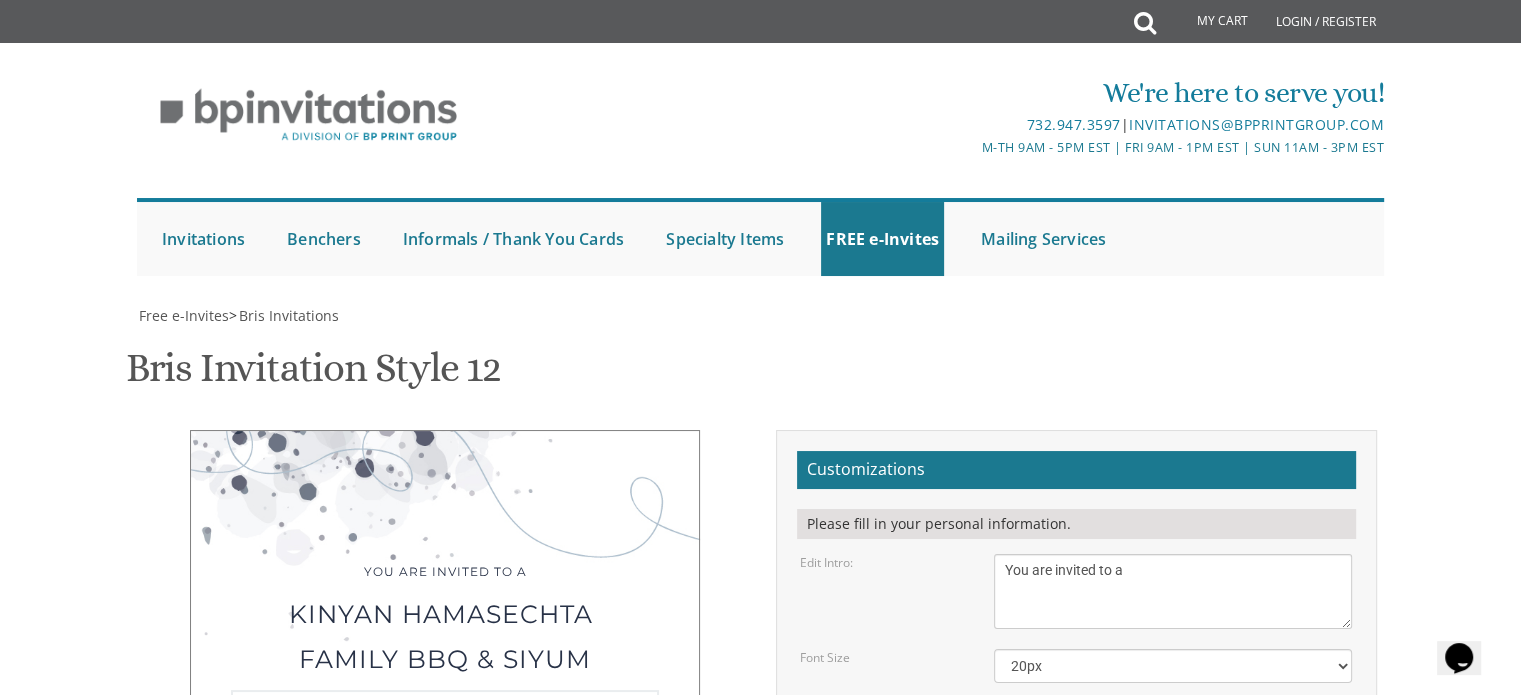 click on "Monday, [DATE]
Shacharis at 7:00  • Bris at 7:45
Khal Zichron Yaakov
[NUMBER] [STREET], [CITY], [STATE]" at bounding box center [1173, 804] 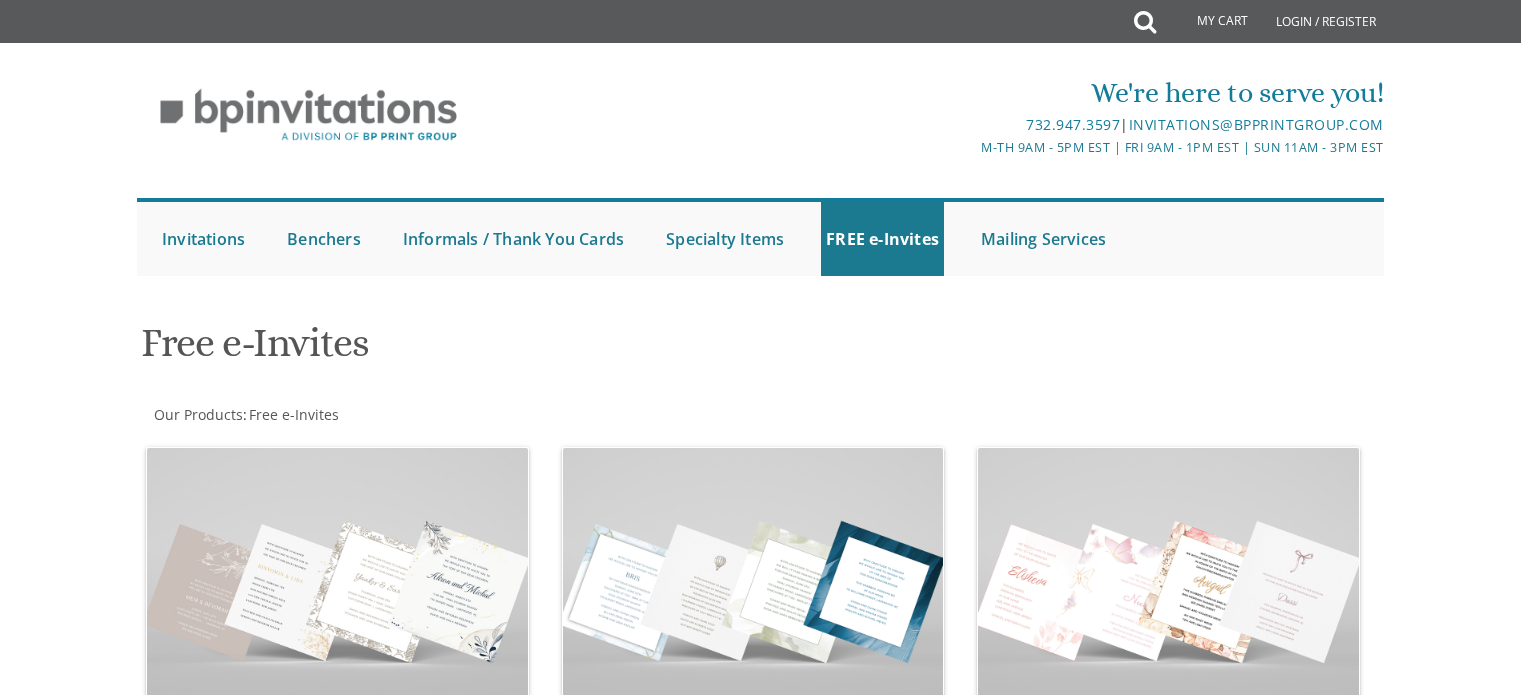 scroll, scrollTop: 0, scrollLeft: 0, axis: both 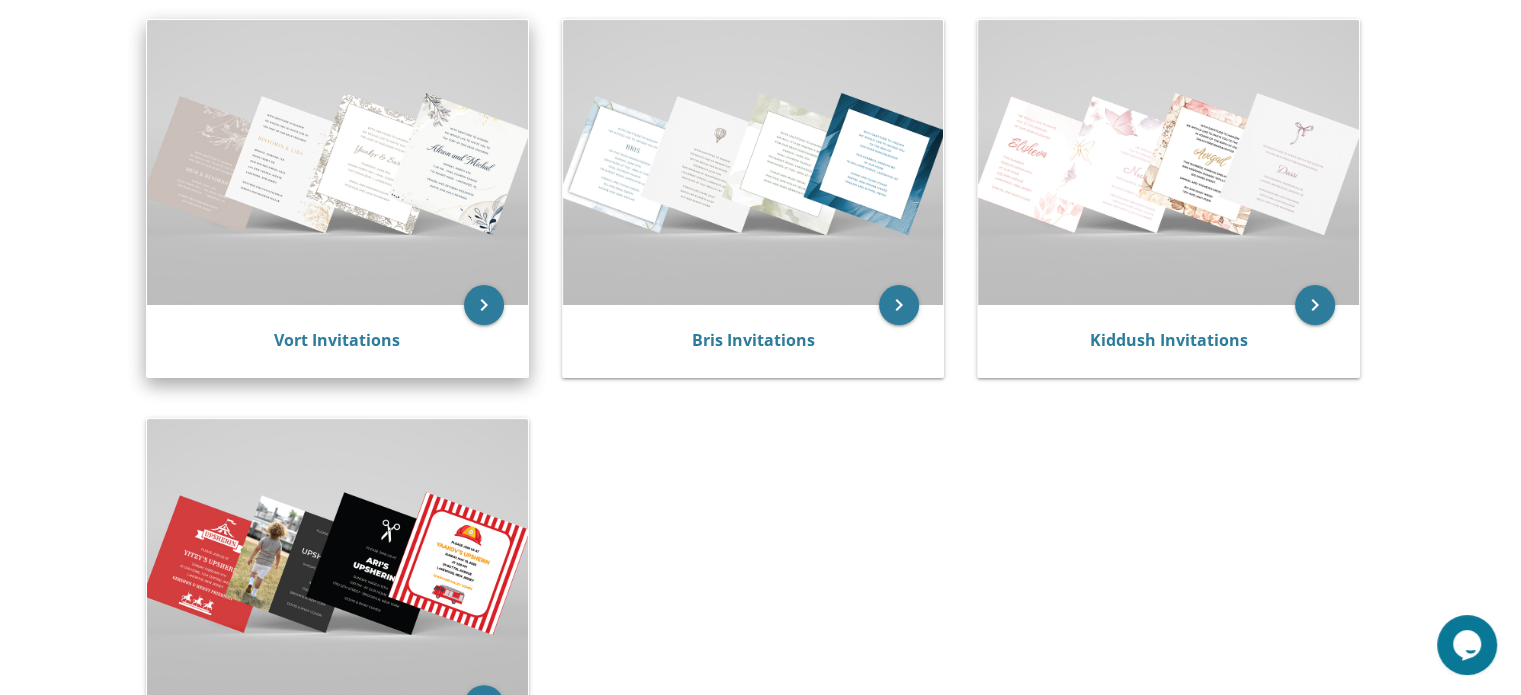 click at bounding box center [337, 162] 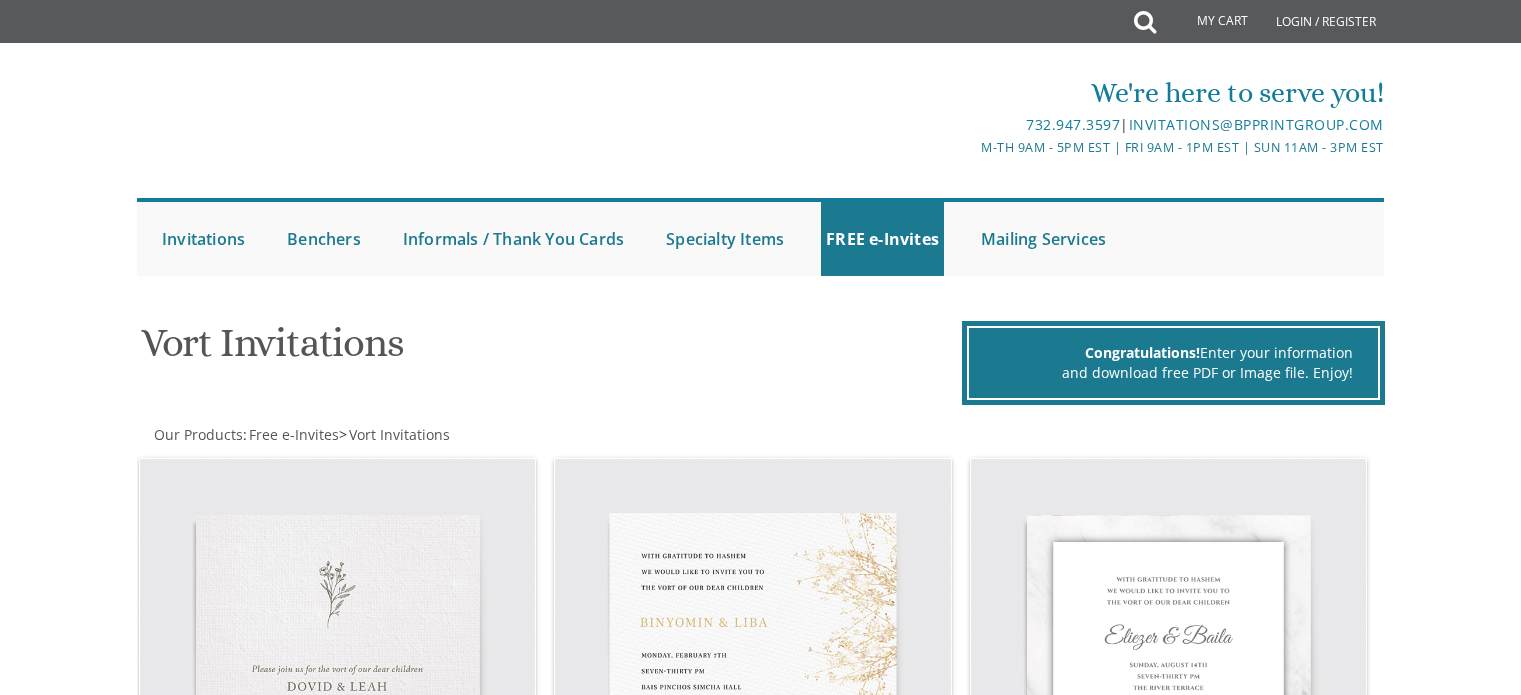 scroll, scrollTop: 0, scrollLeft: 0, axis: both 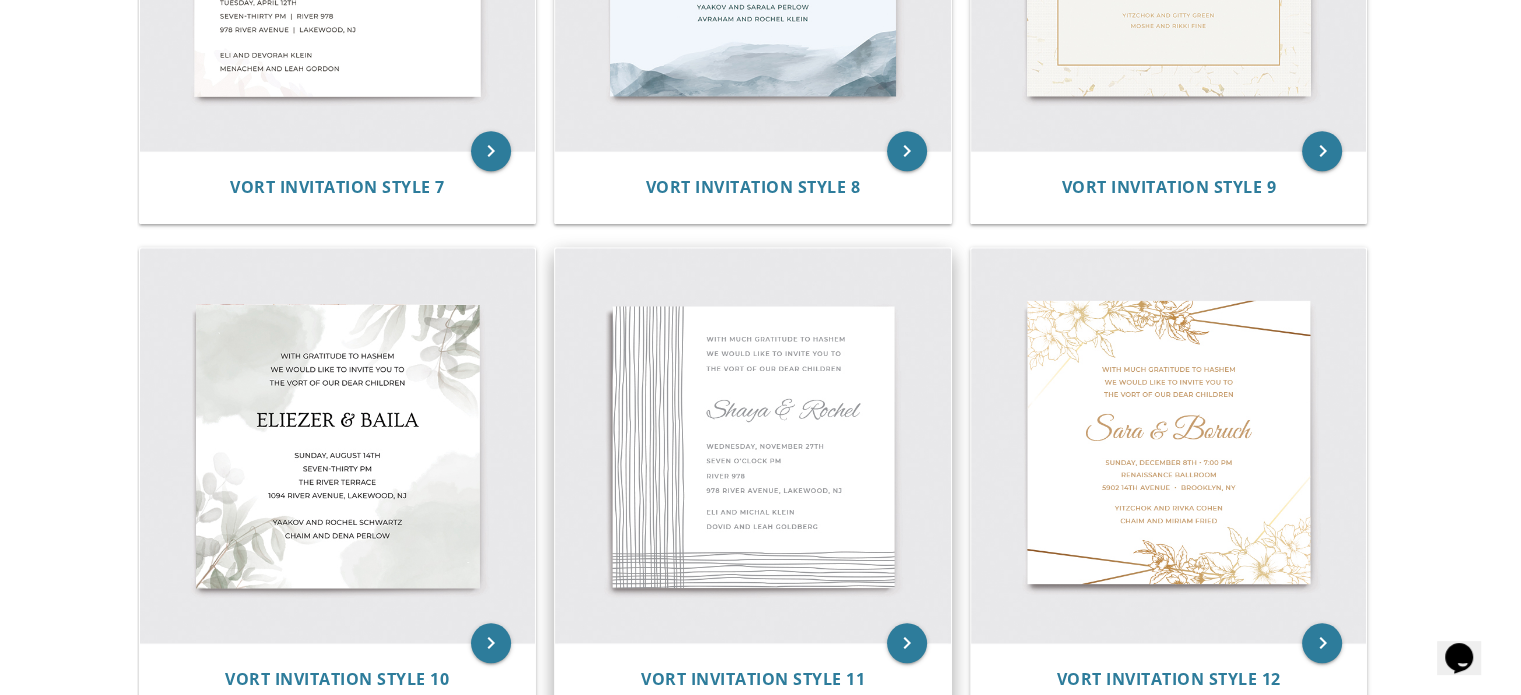 click at bounding box center (753, 446) 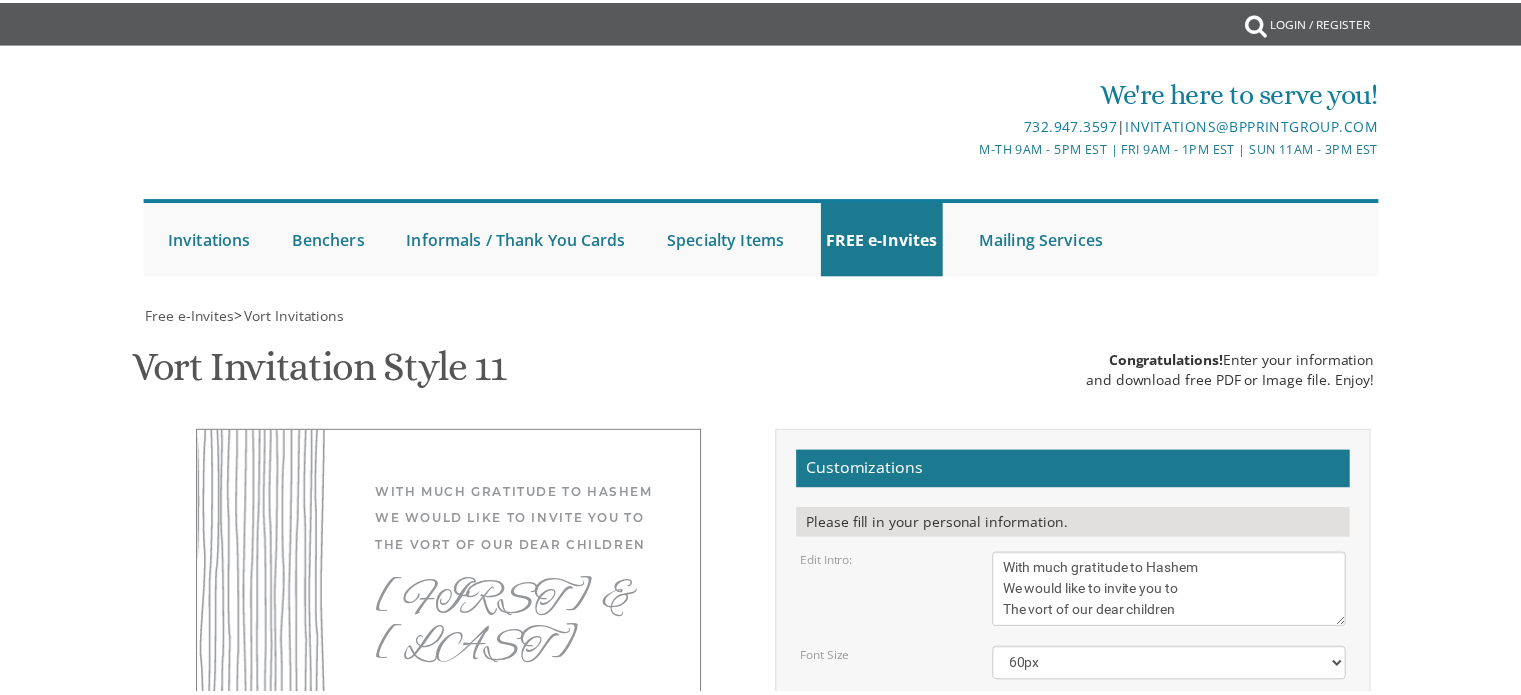 scroll, scrollTop: 0, scrollLeft: 0, axis: both 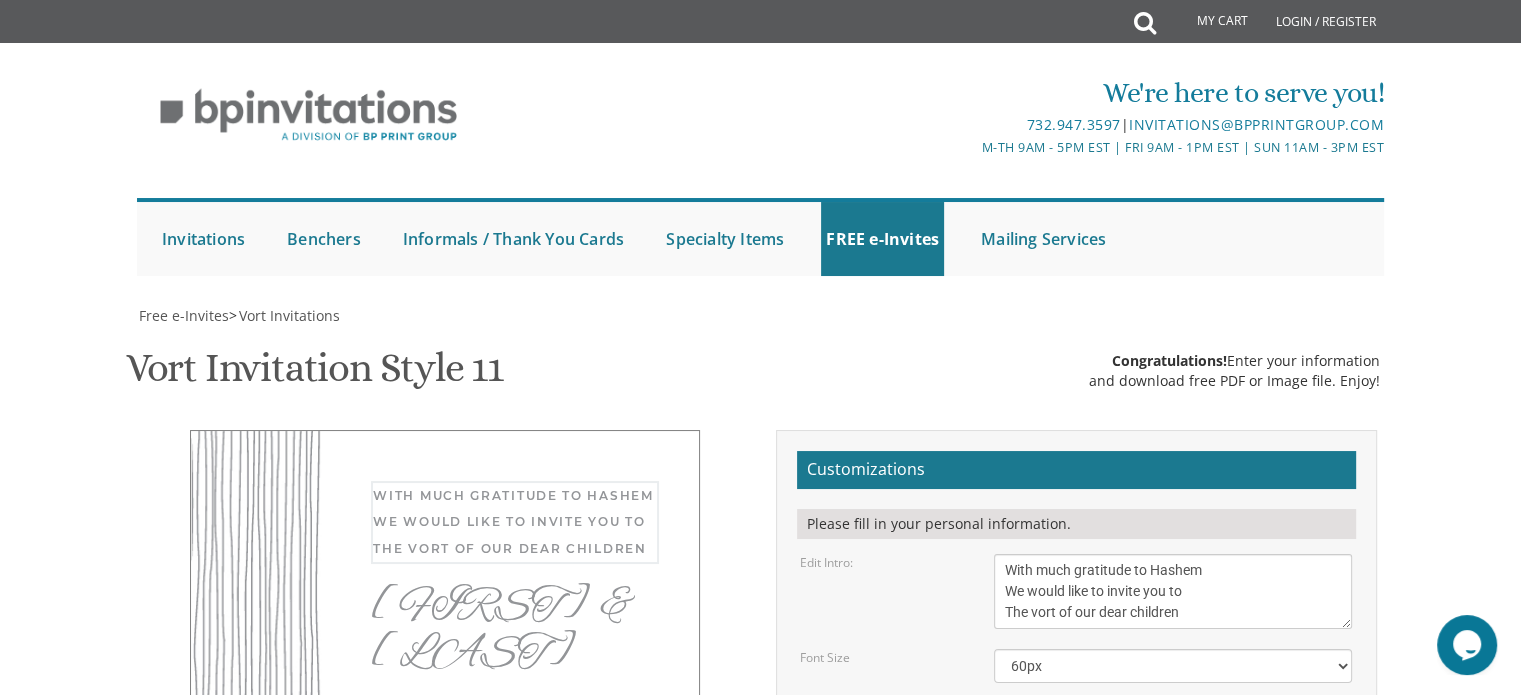 drag, startPoint x: 1200, startPoint y: 343, endPoint x: 970, endPoint y: 280, distance: 238.47221 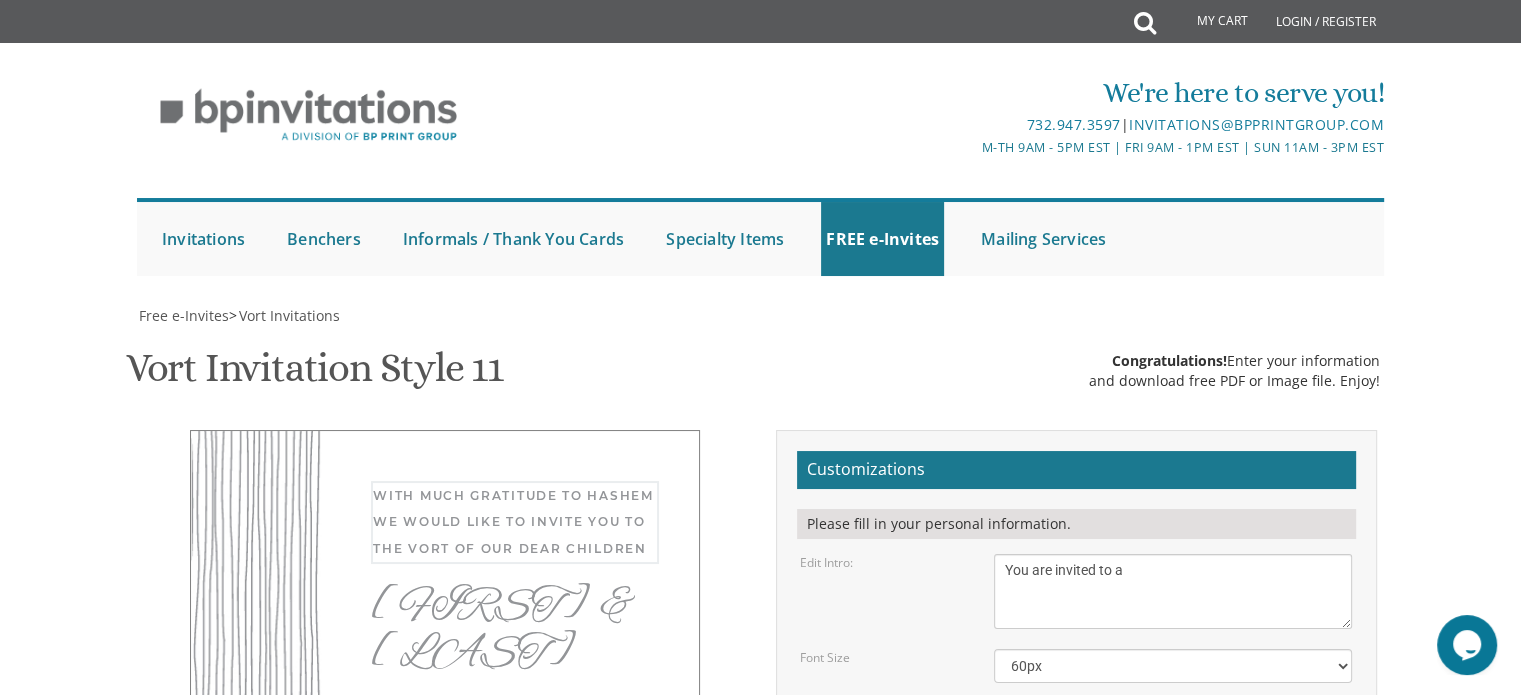 type on "You are invited to a" 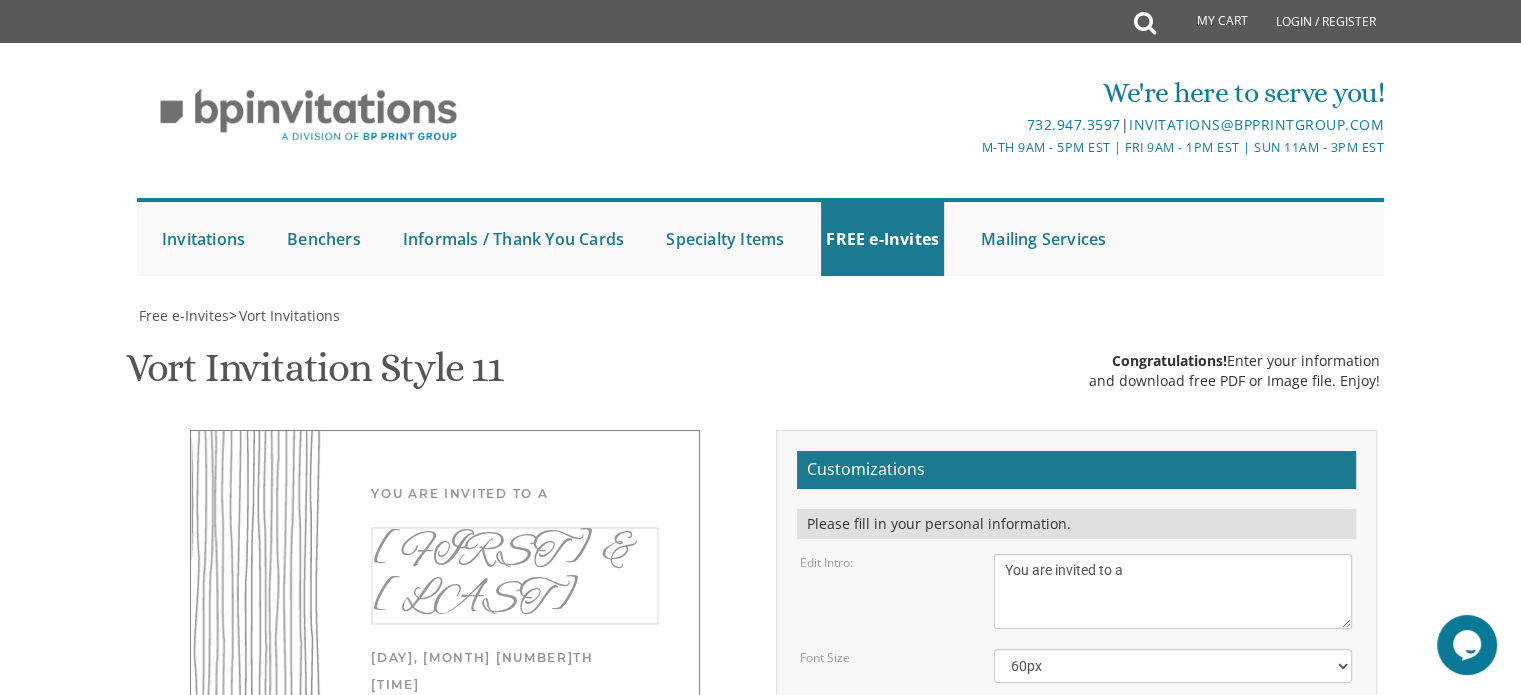 drag, startPoint x: 1110, startPoint y: 435, endPoint x: 961, endPoint y: 436, distance: 149.00336 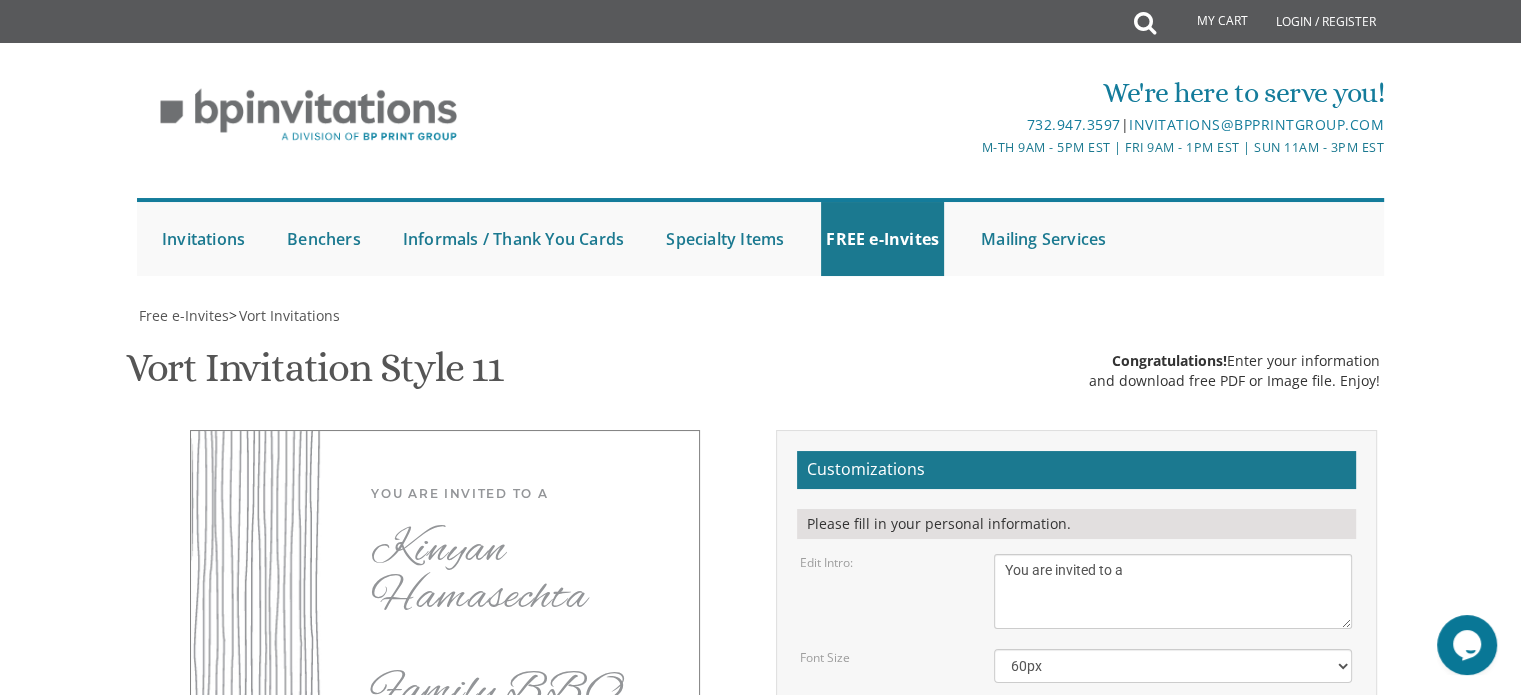 scroll, scrollTop: 212, scrollLeft: 0, axis: vertical 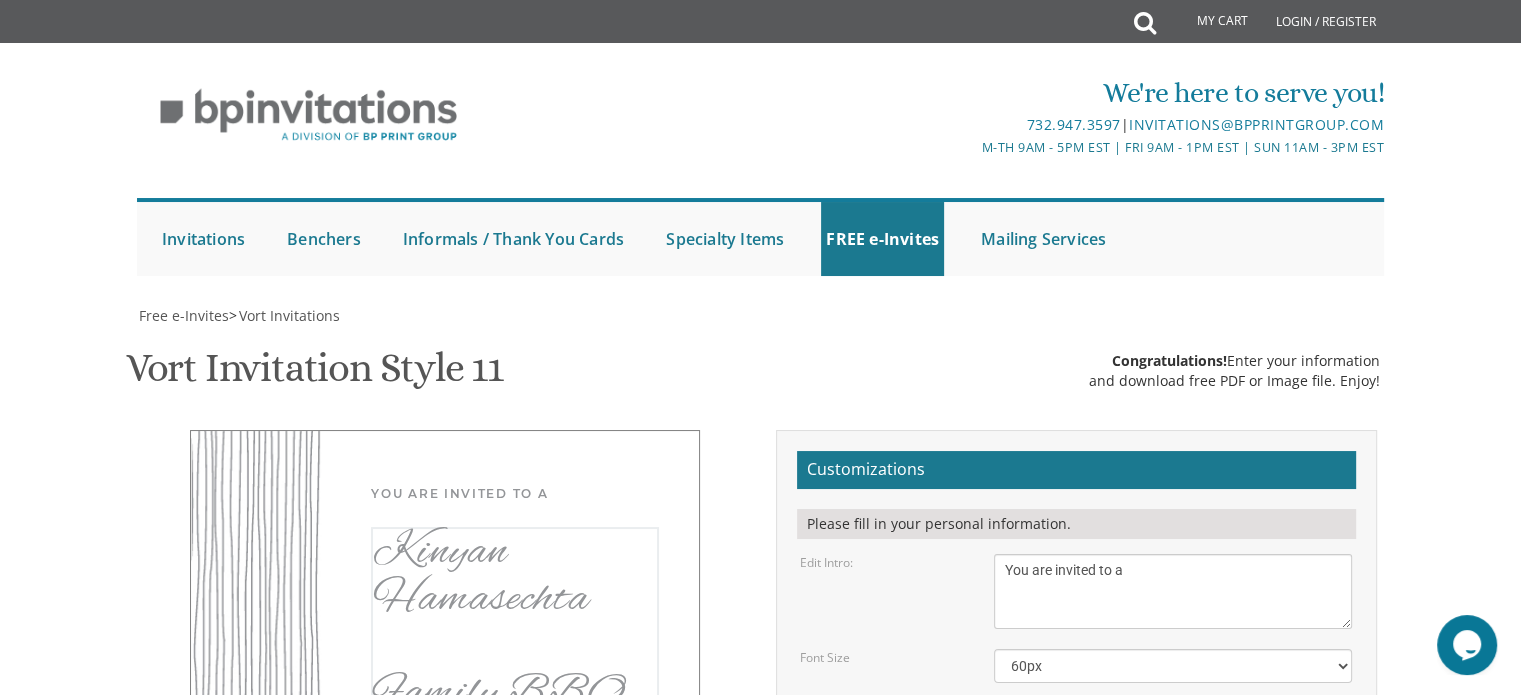 drag, startPoint x: 1125, startPoint y: 493, endPoint x: 1280, endPoint y: 522, distance: 157.68958 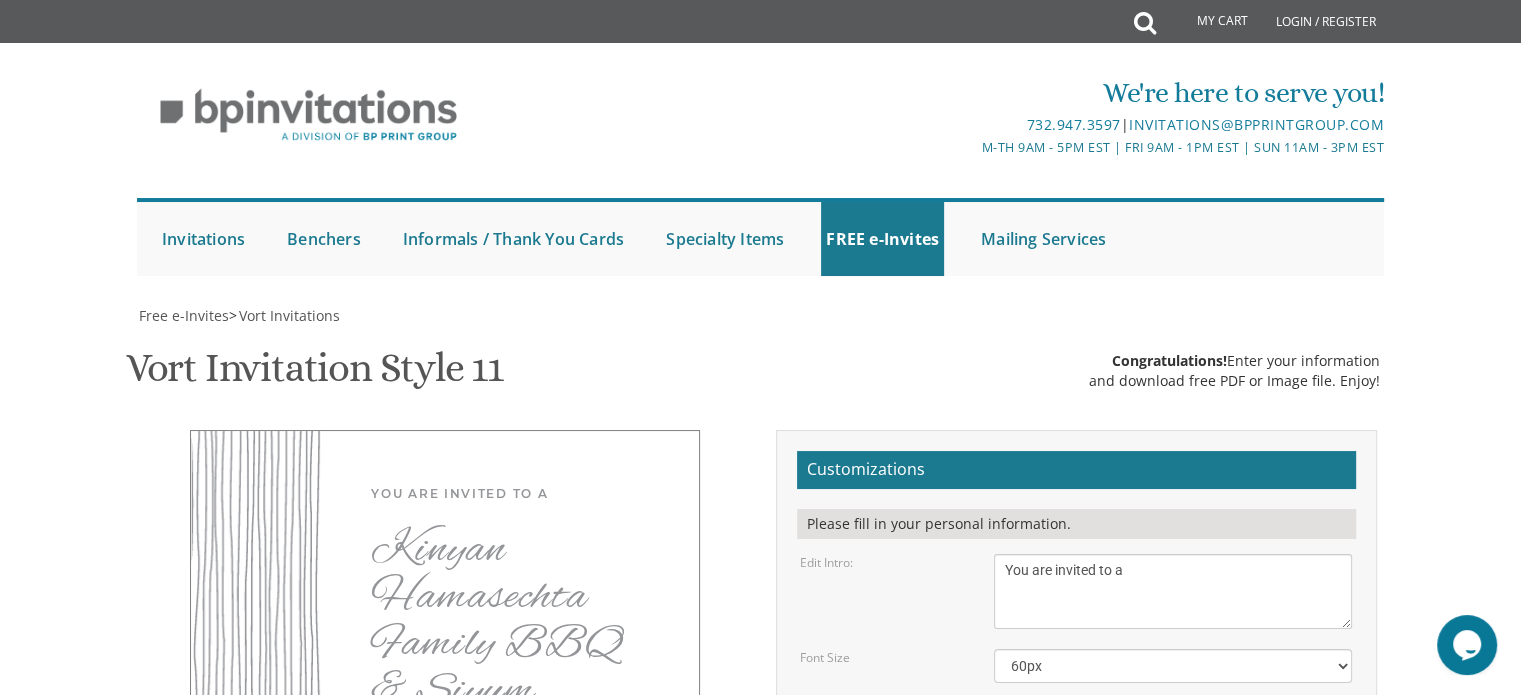 scroll, scrollTop: 382, scrollLeft: 0, axis: vertical 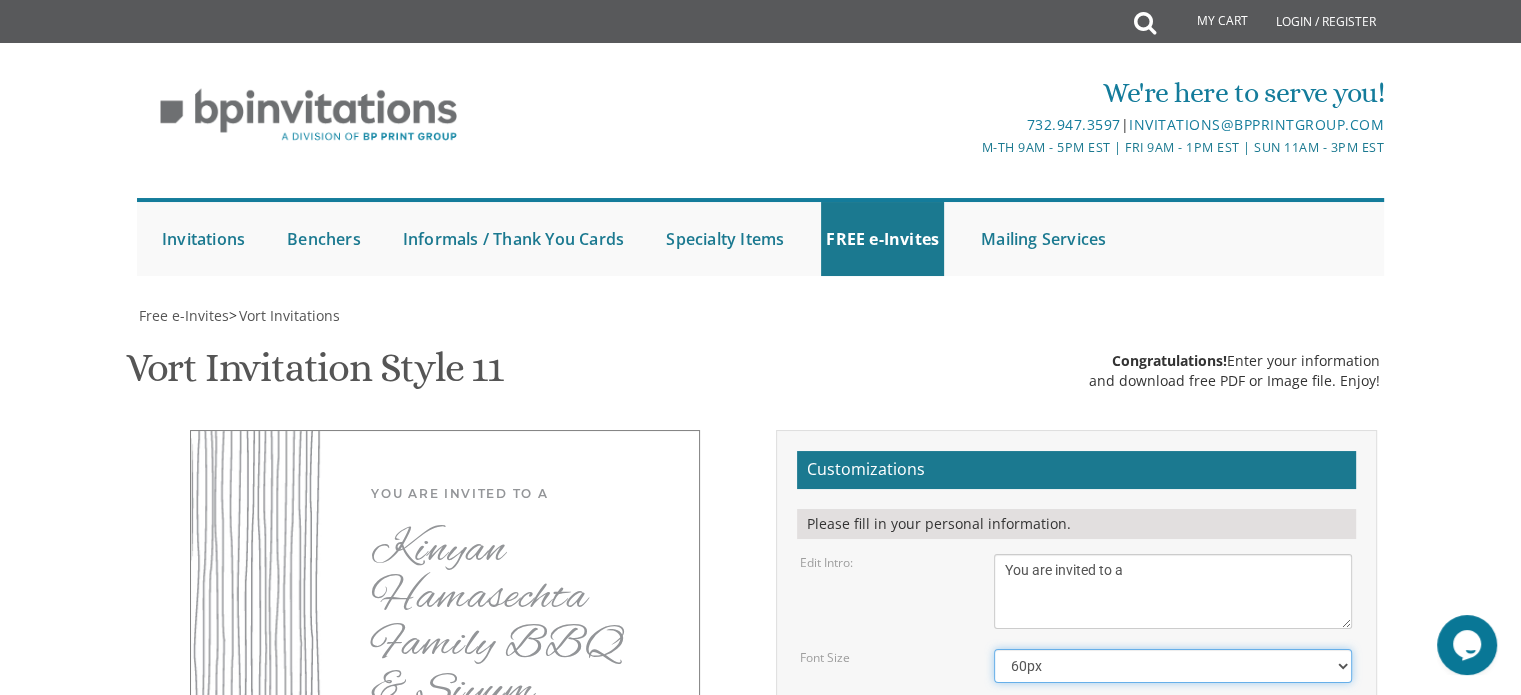 click on "40px 50px 60px 70px 80px" at bounding box center (1173, 666) 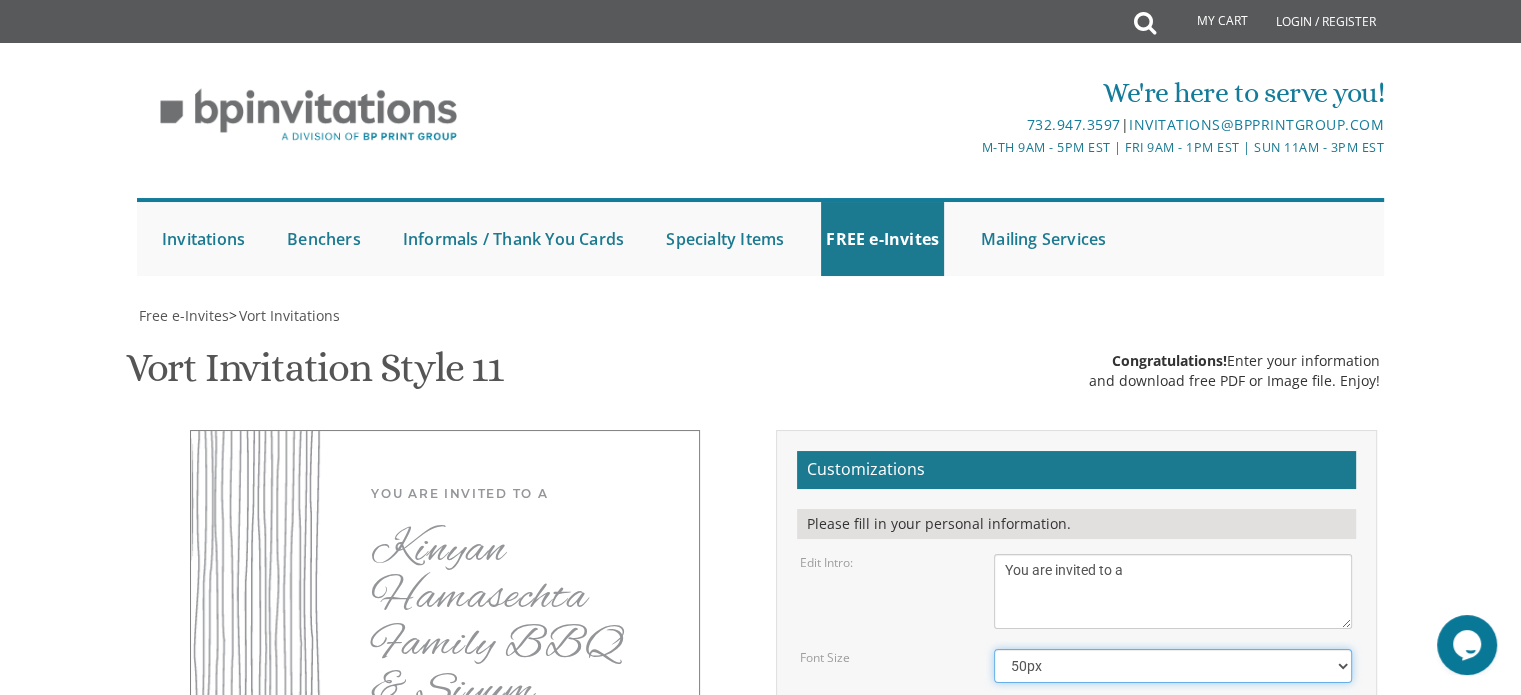 click on "40px 50px 60px 70px 80px" at bounding box center (1173, 666) 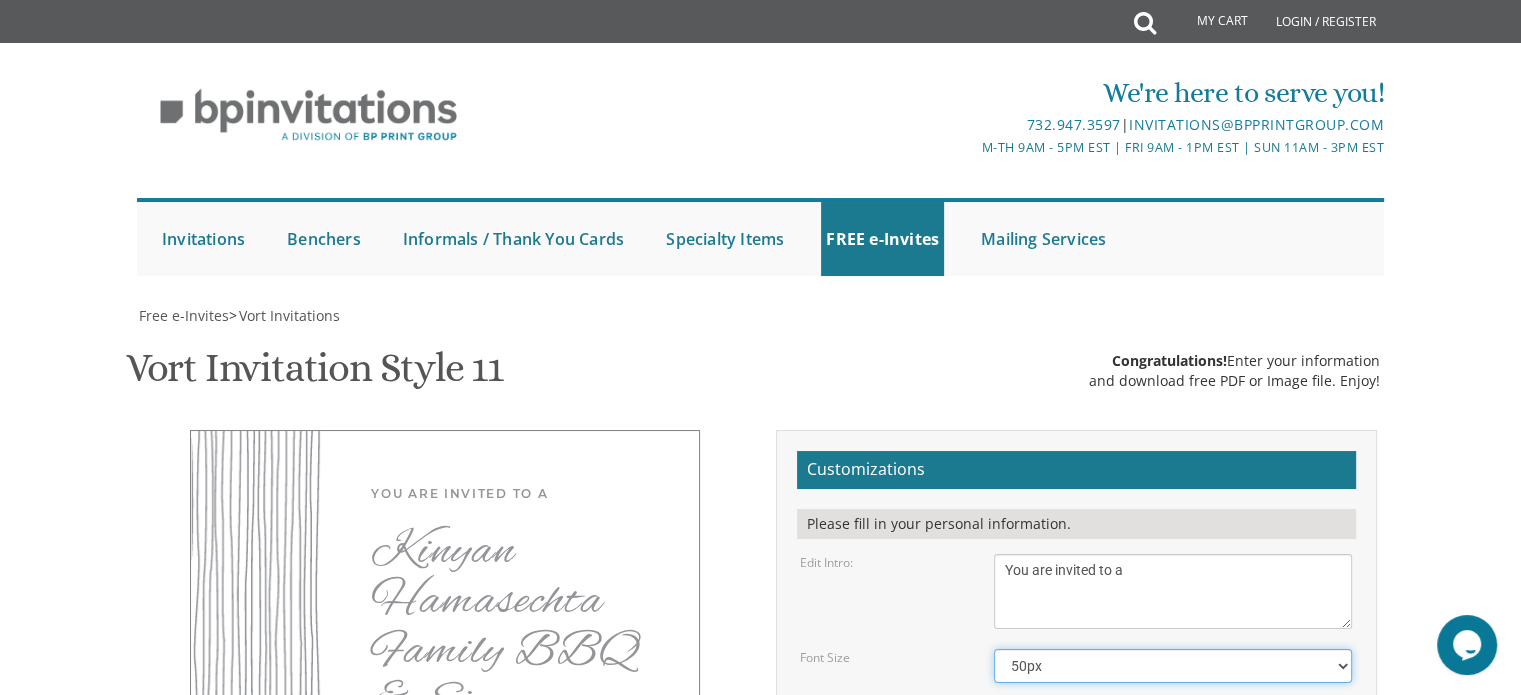 click on "40px 50px 60px 70px 80px" at bounding box center [1173, 666] 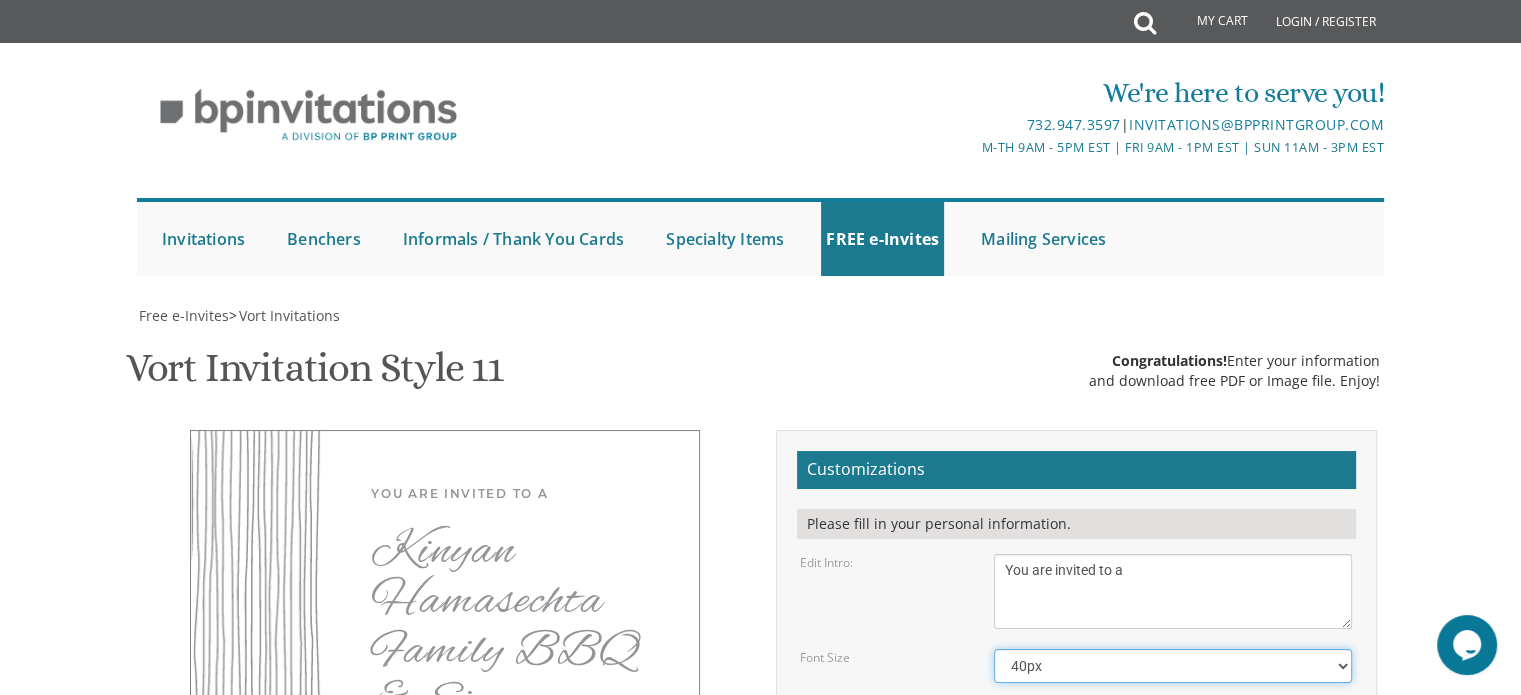 click on "40px 50px 60px 70px 80px" at bounding box center (1173, 666) 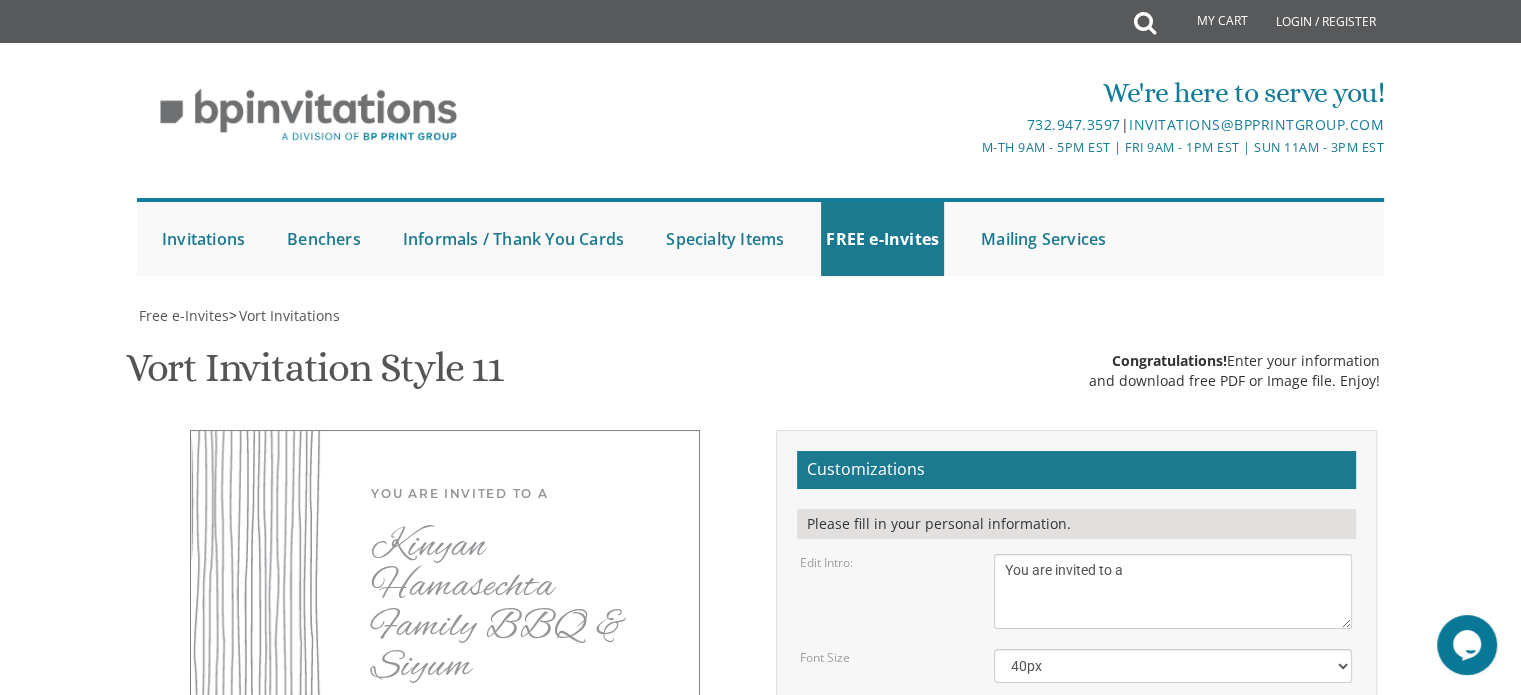 click on "Kinyan Hamasechta
Family BBQ & Siyum" at bounding box center [515, 607] 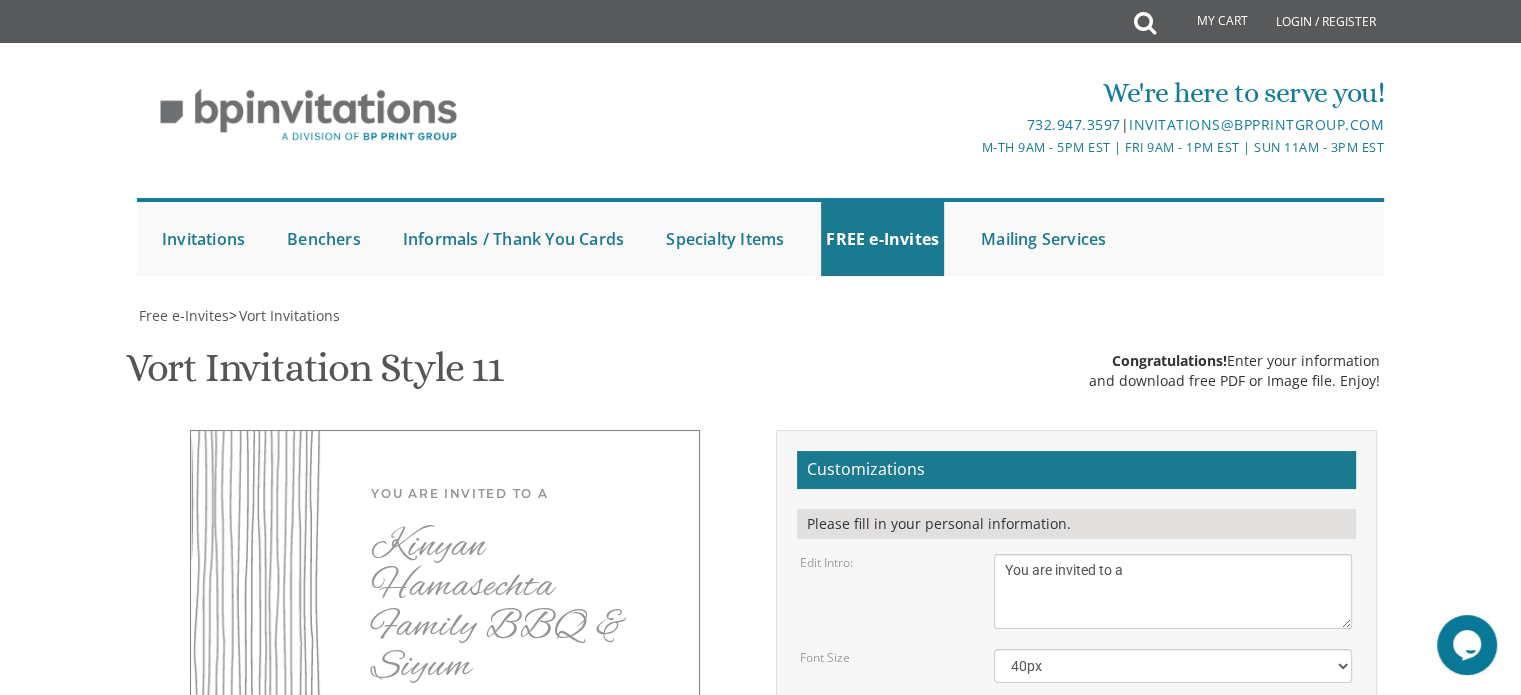 scroll, scrollTop: 16, scrollLeft: 0, axis: vertical 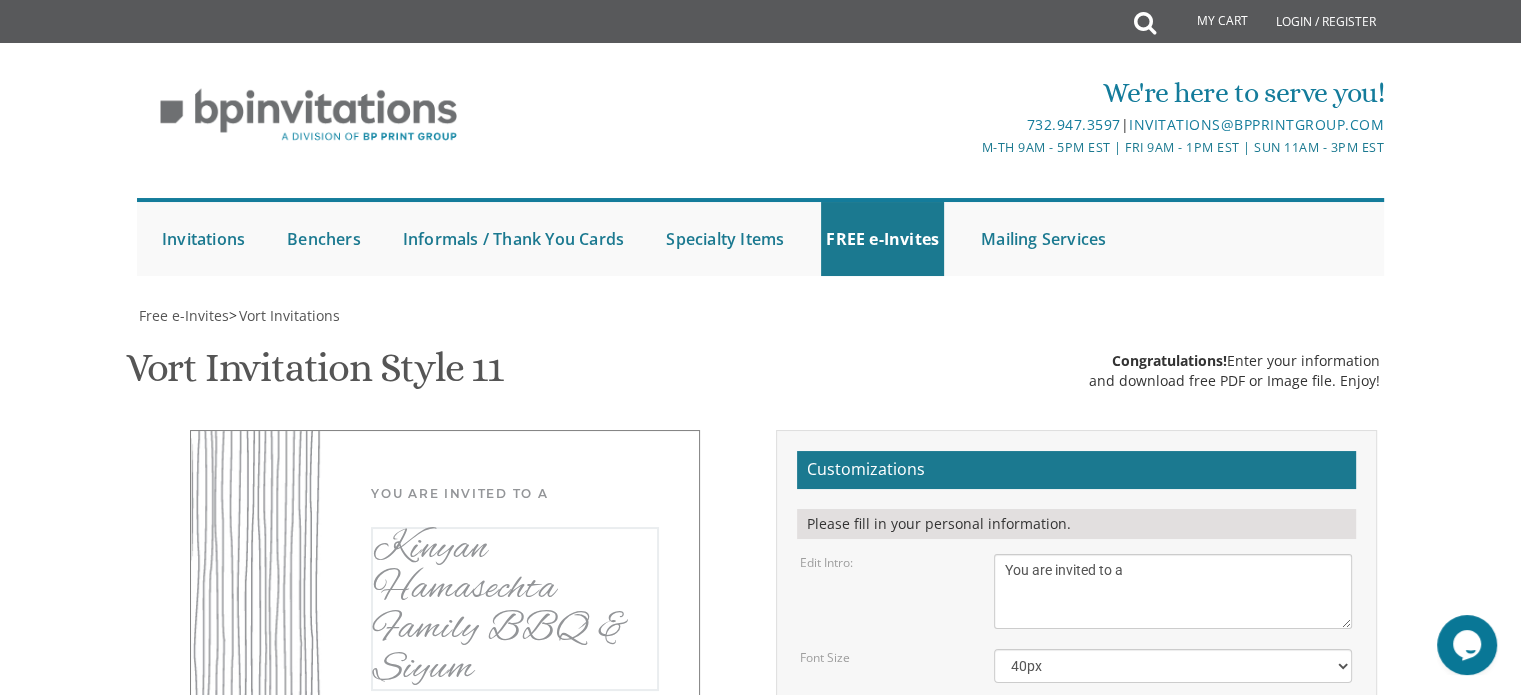click on "Shaya & Rochel" at bounding box center (1173, 719) 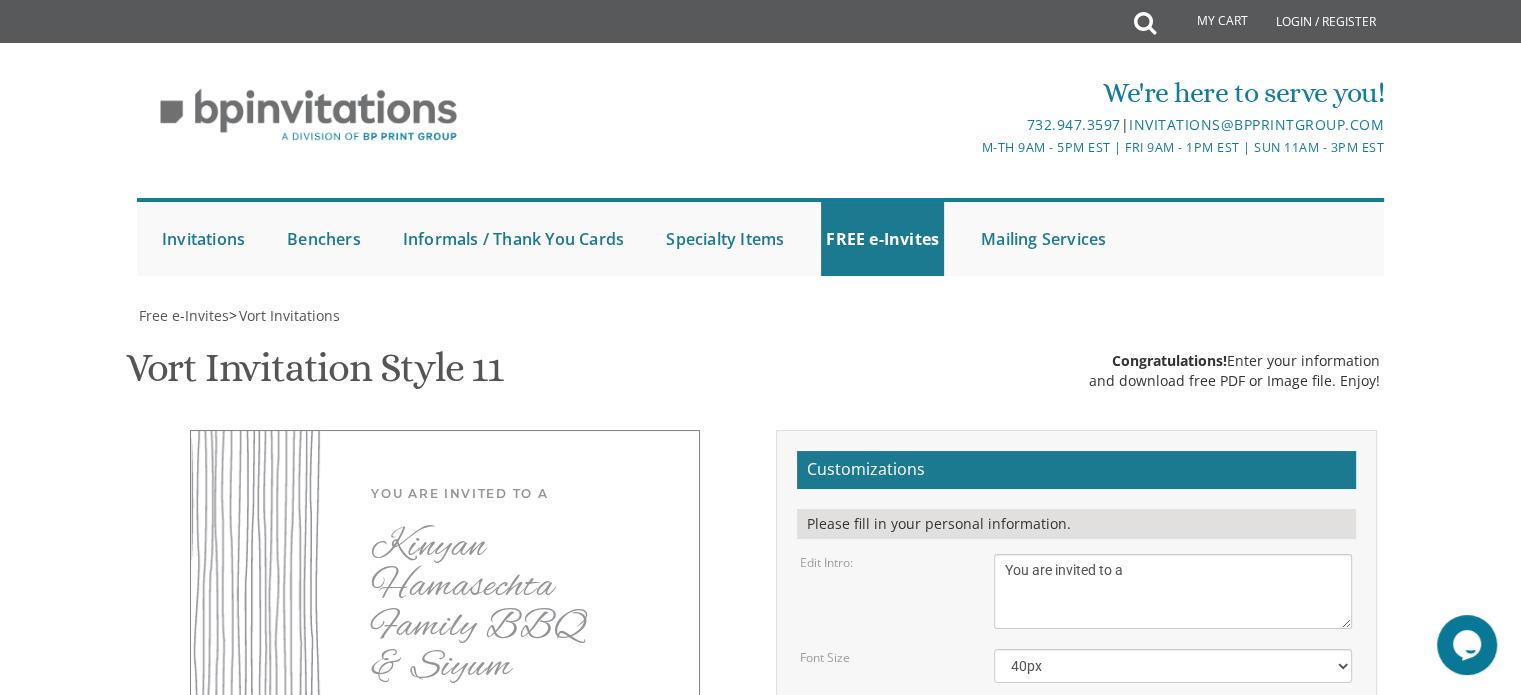 click on "Wednesday, November 27th
Seven O’clock PM
River 978
978 River Avenue, Lakewood, NJ" at bounding box center [1173, 804] 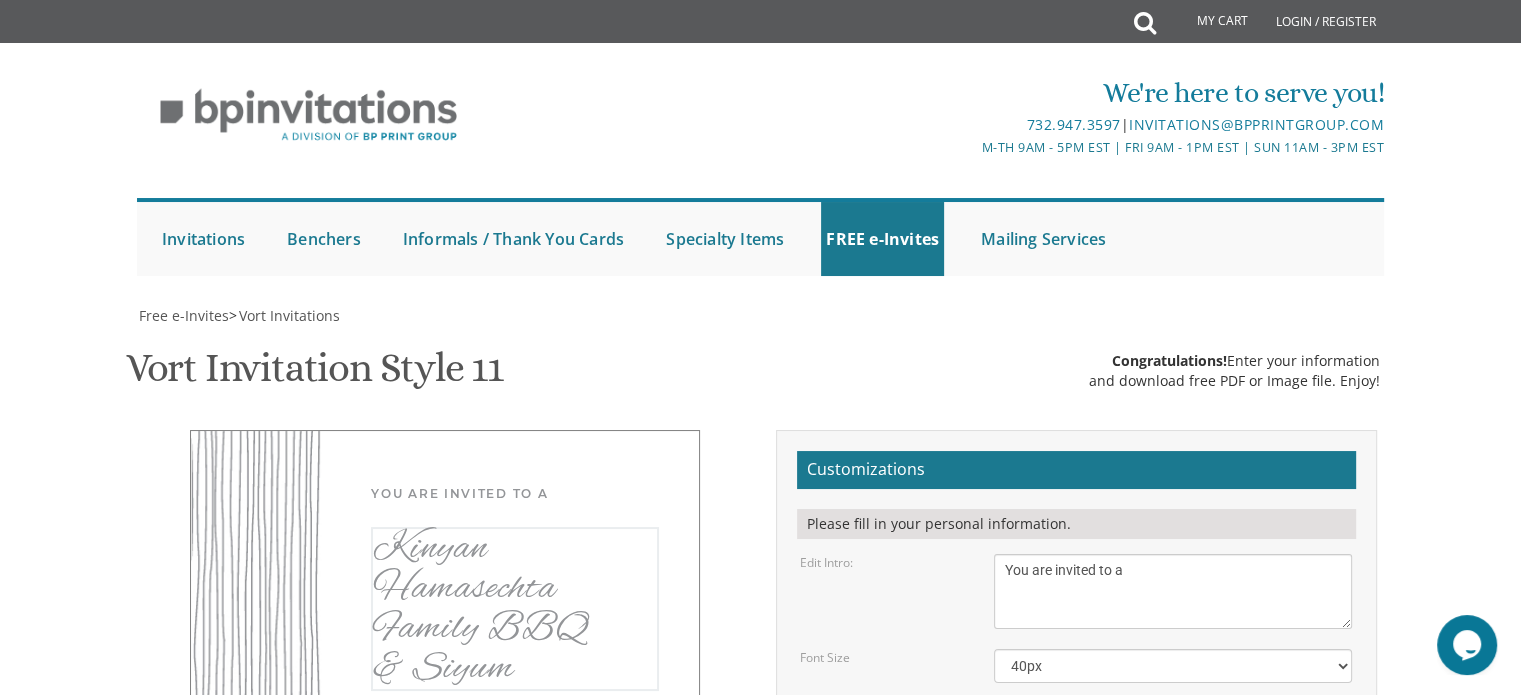 scroll, scrollTop: 0, scrollLeft: 0, axis: both 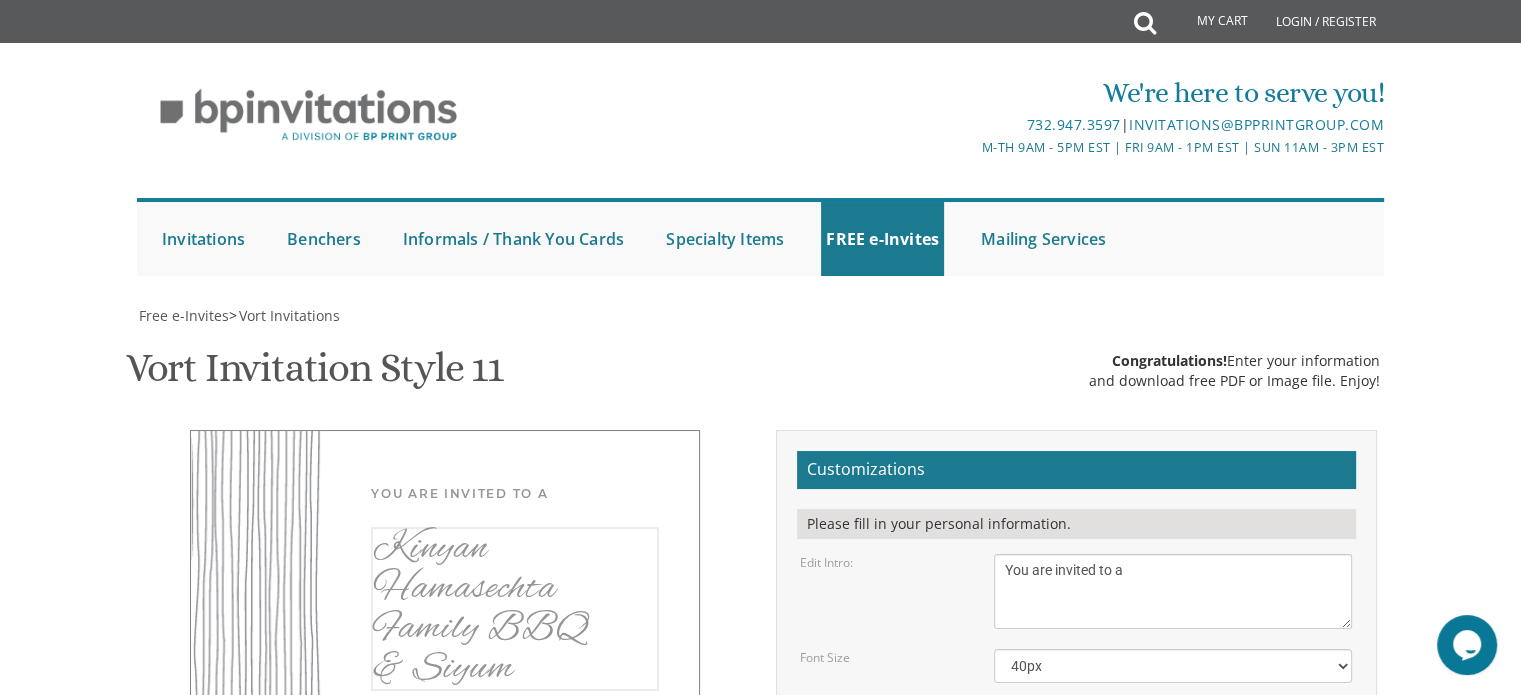 drag, startPoint x: 1096, startPoint y: 361, endPoint x: 936, endPoint y: 283, distance: 178 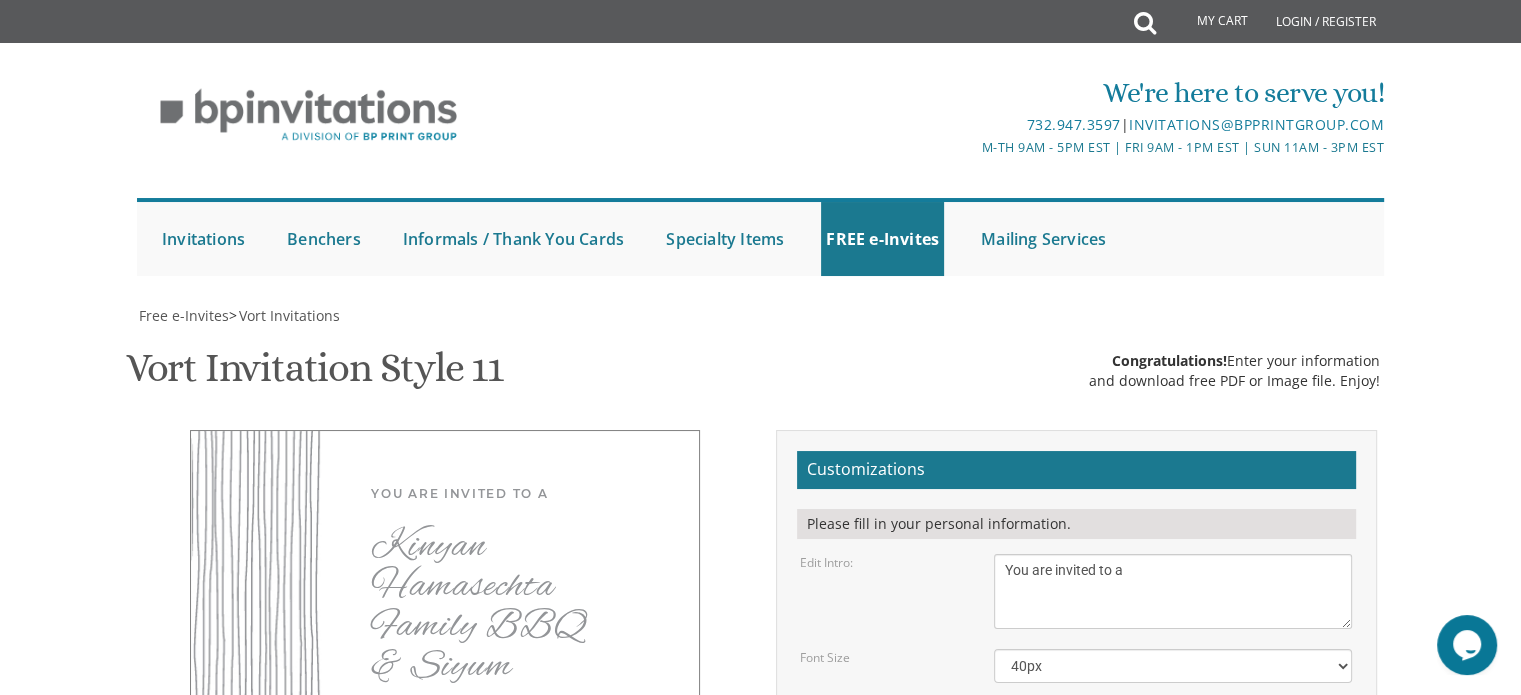 click on "Kinyan Hamasechta
Family BBQ
& Siyum" at bounding box center (515, 607) 